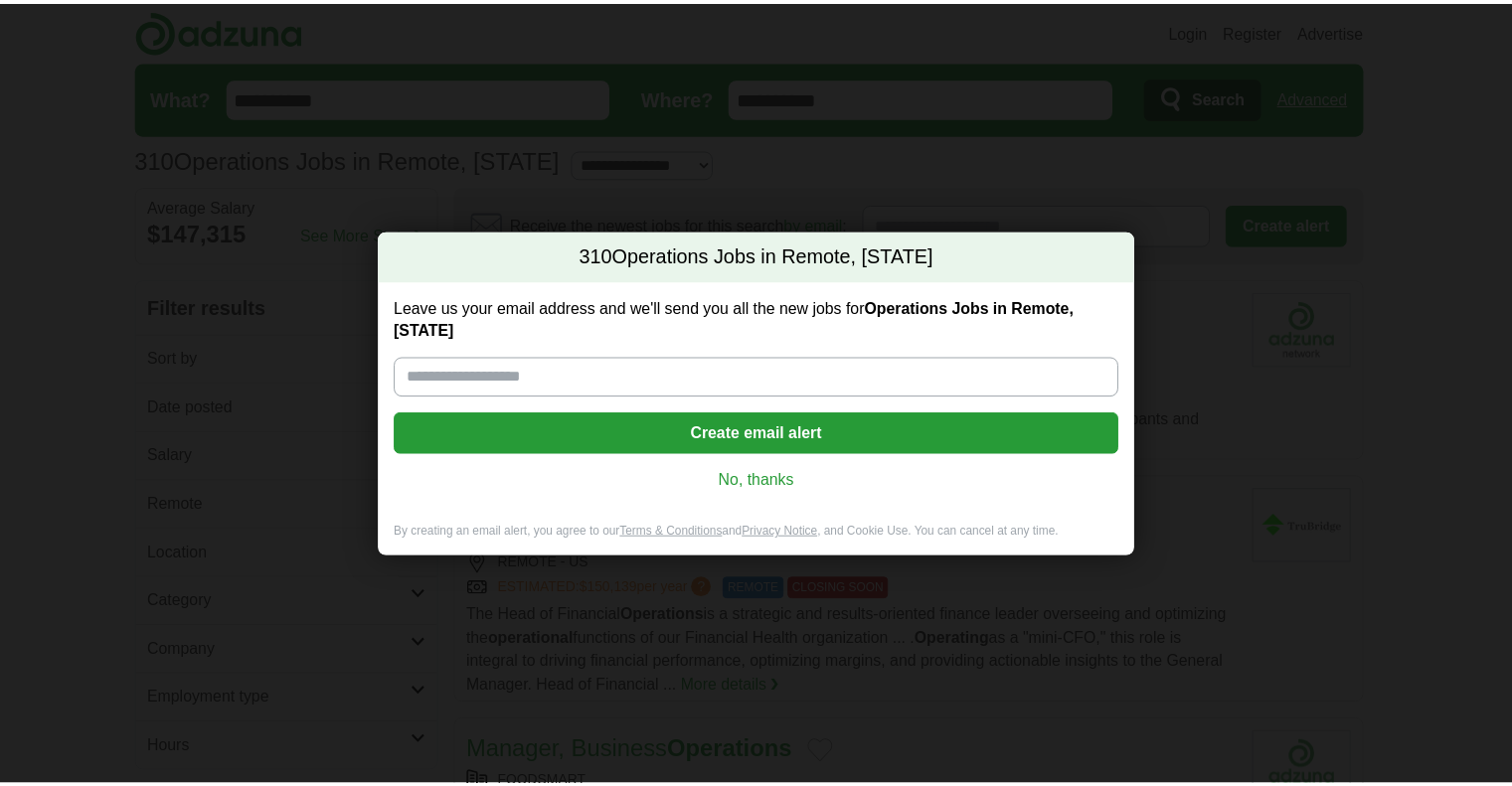 scroll, scrollTop: 0, scrollLeft: 0, axis: both 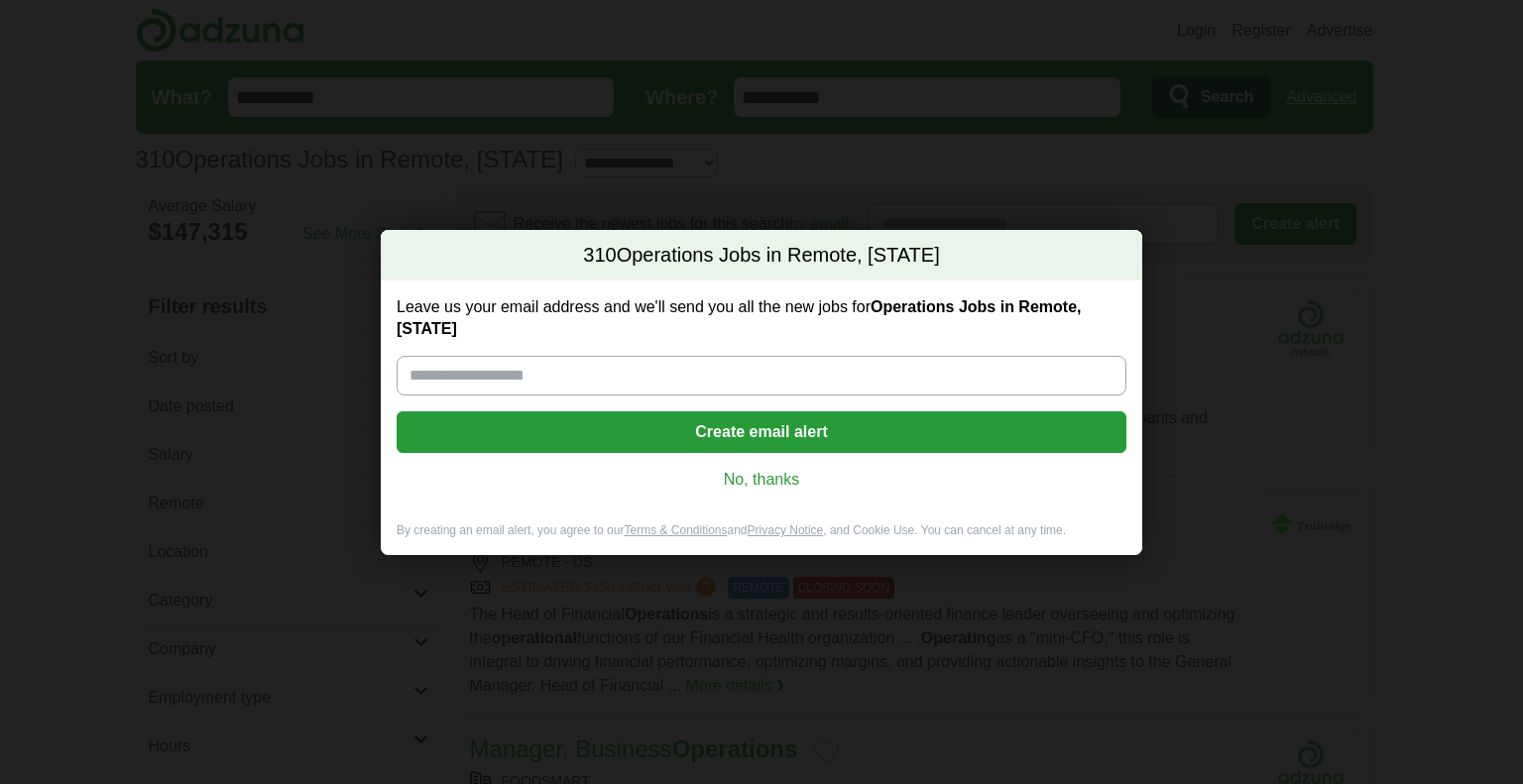 click on "No, thanks" at bounding box center (762, 480) 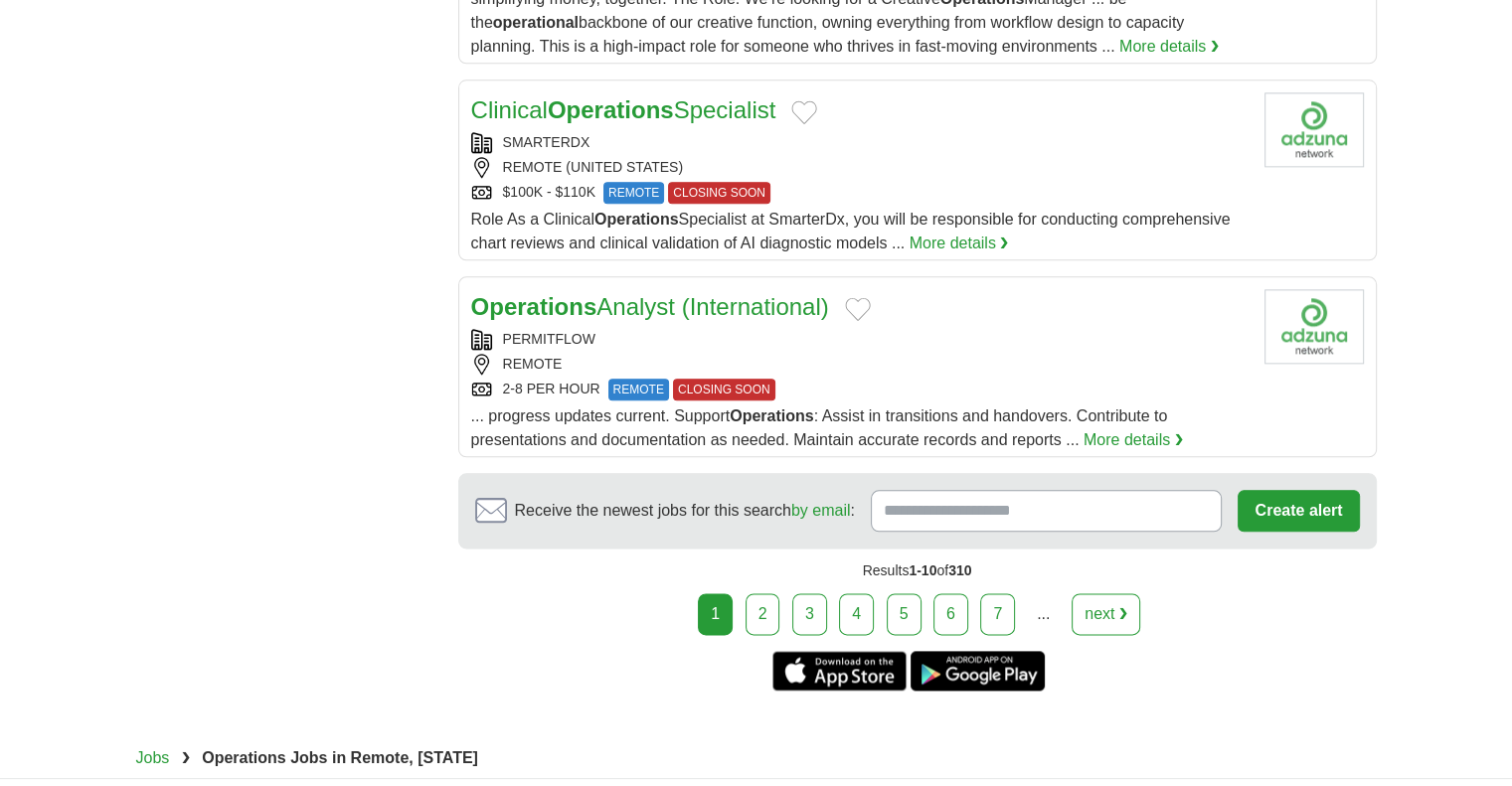 scroll, scrollTop: 0, scrollLeft: 0, axis: both 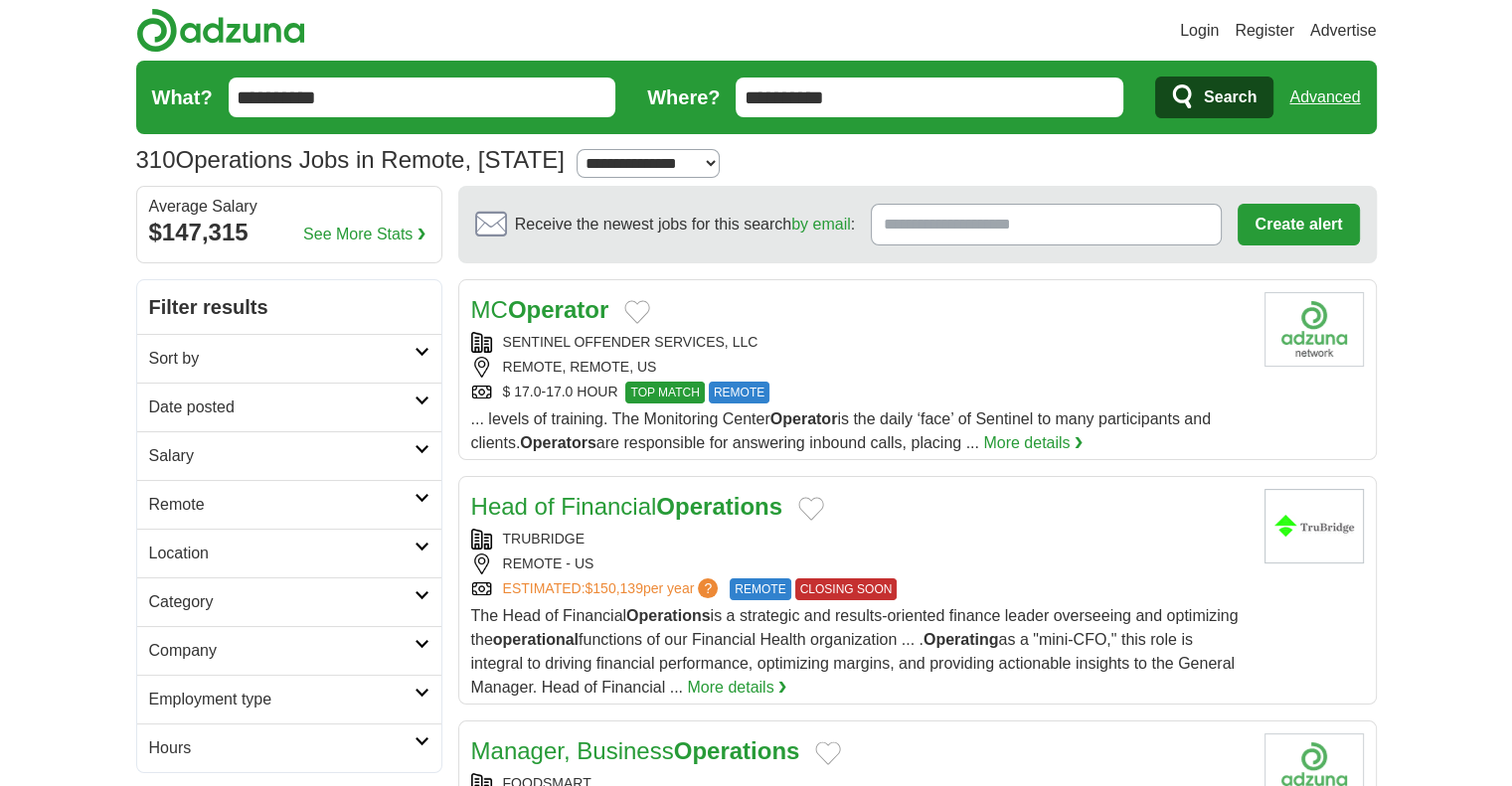 click on "**********" at bounding box center [929, 97] 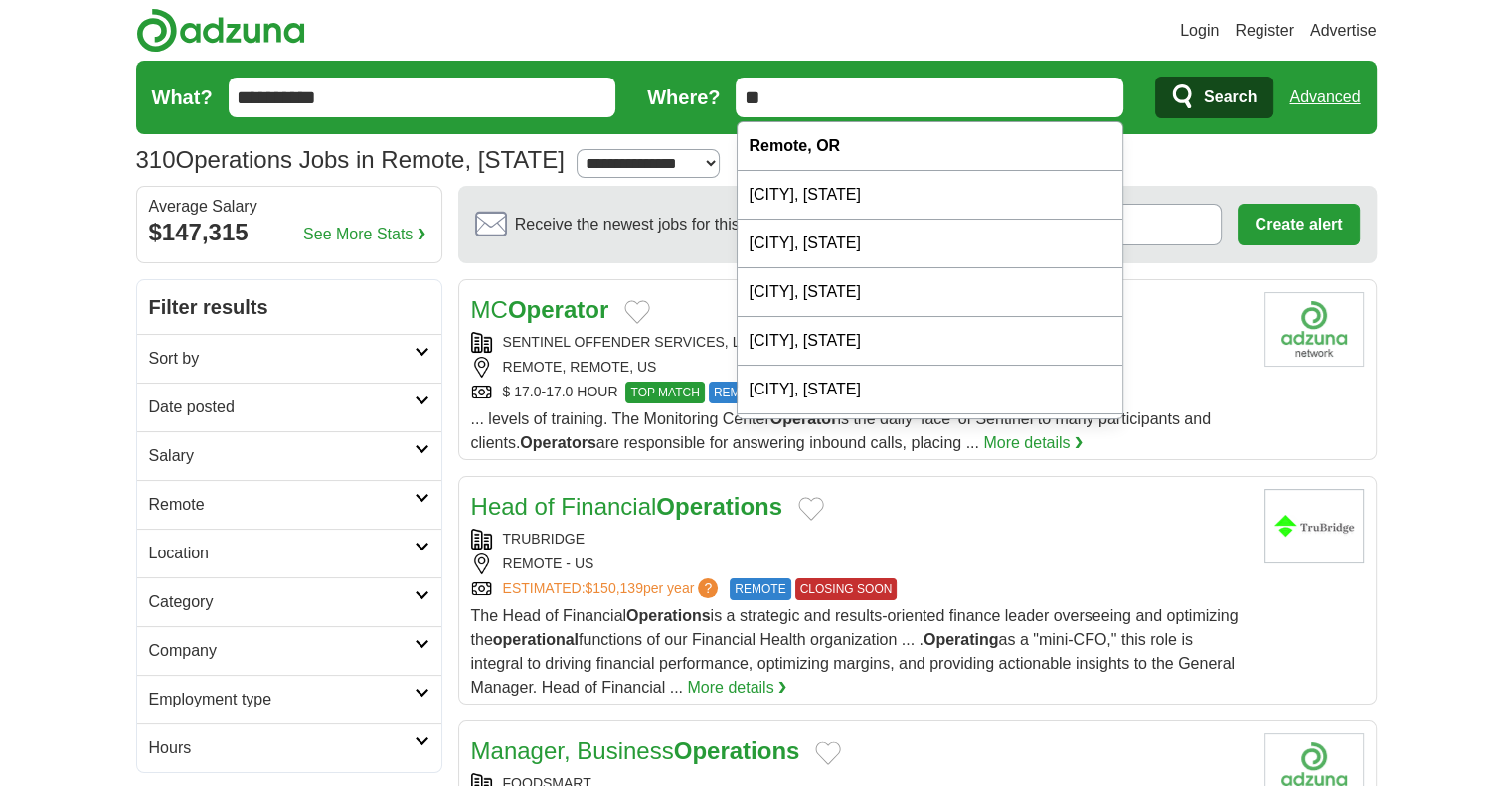 type on "*" 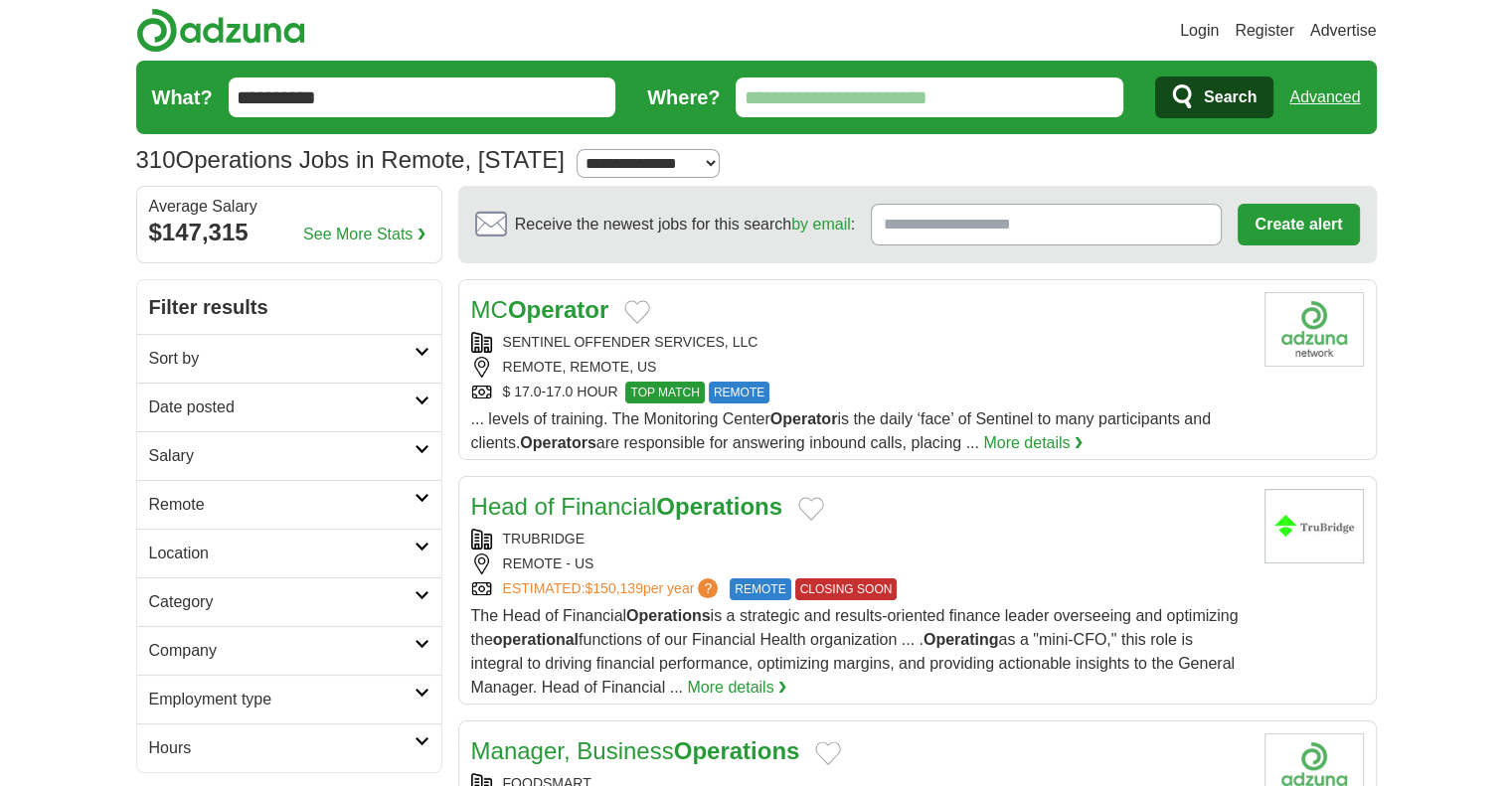 type 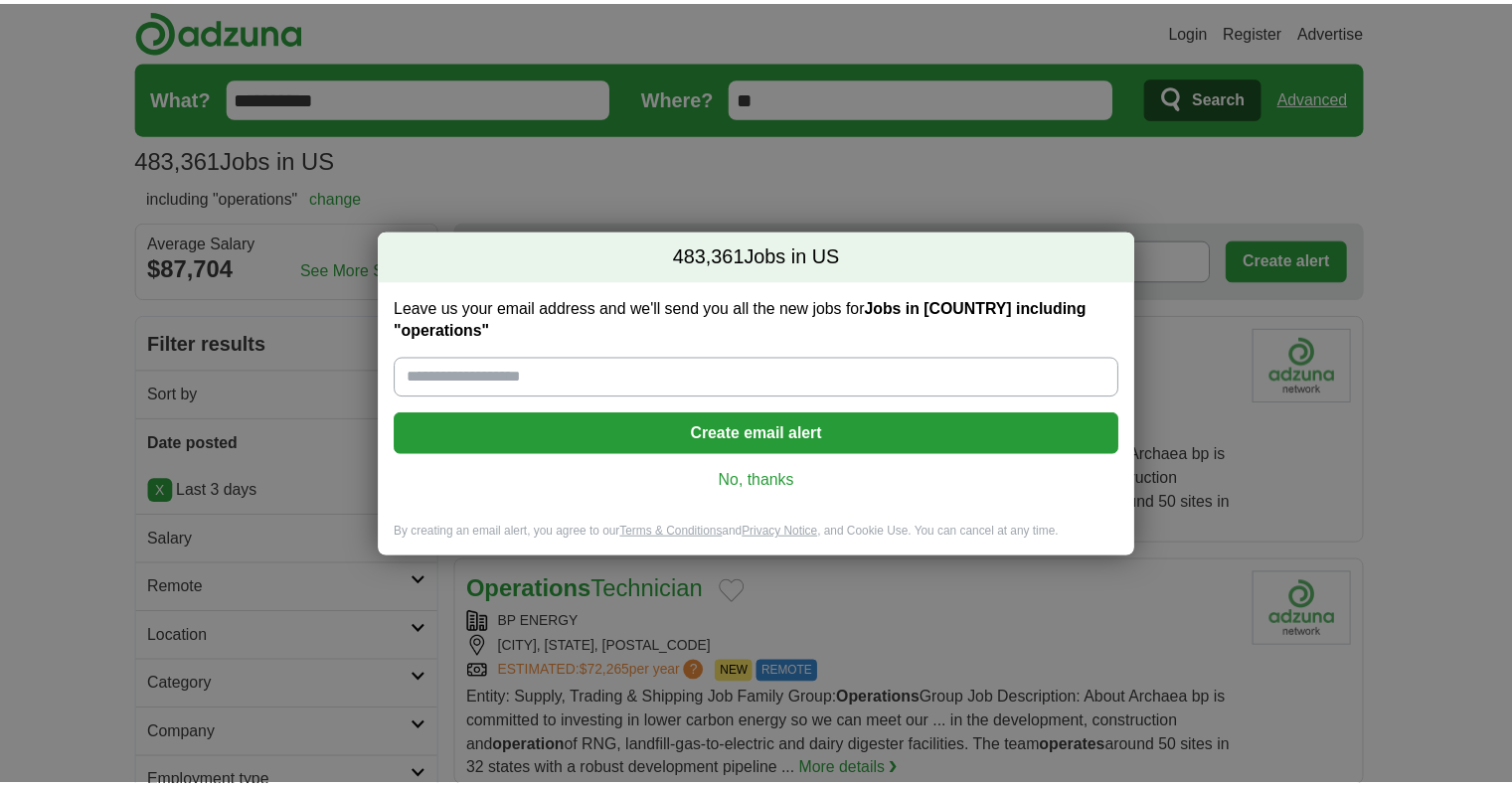 scroll, scrollTop: 0, scrollLeft: 0, axis: both 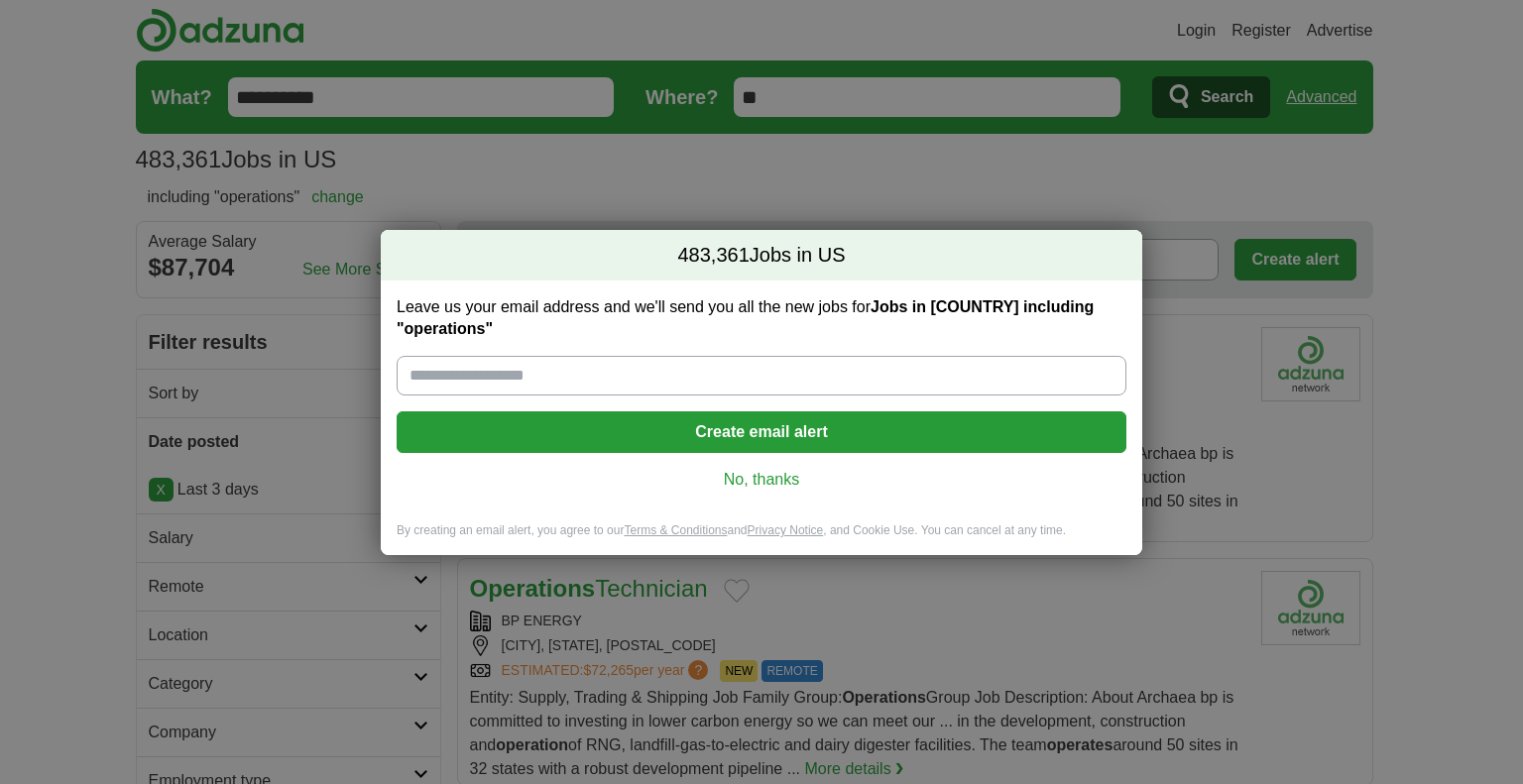 click on "No, thanks" at bounding box center [762, 480] 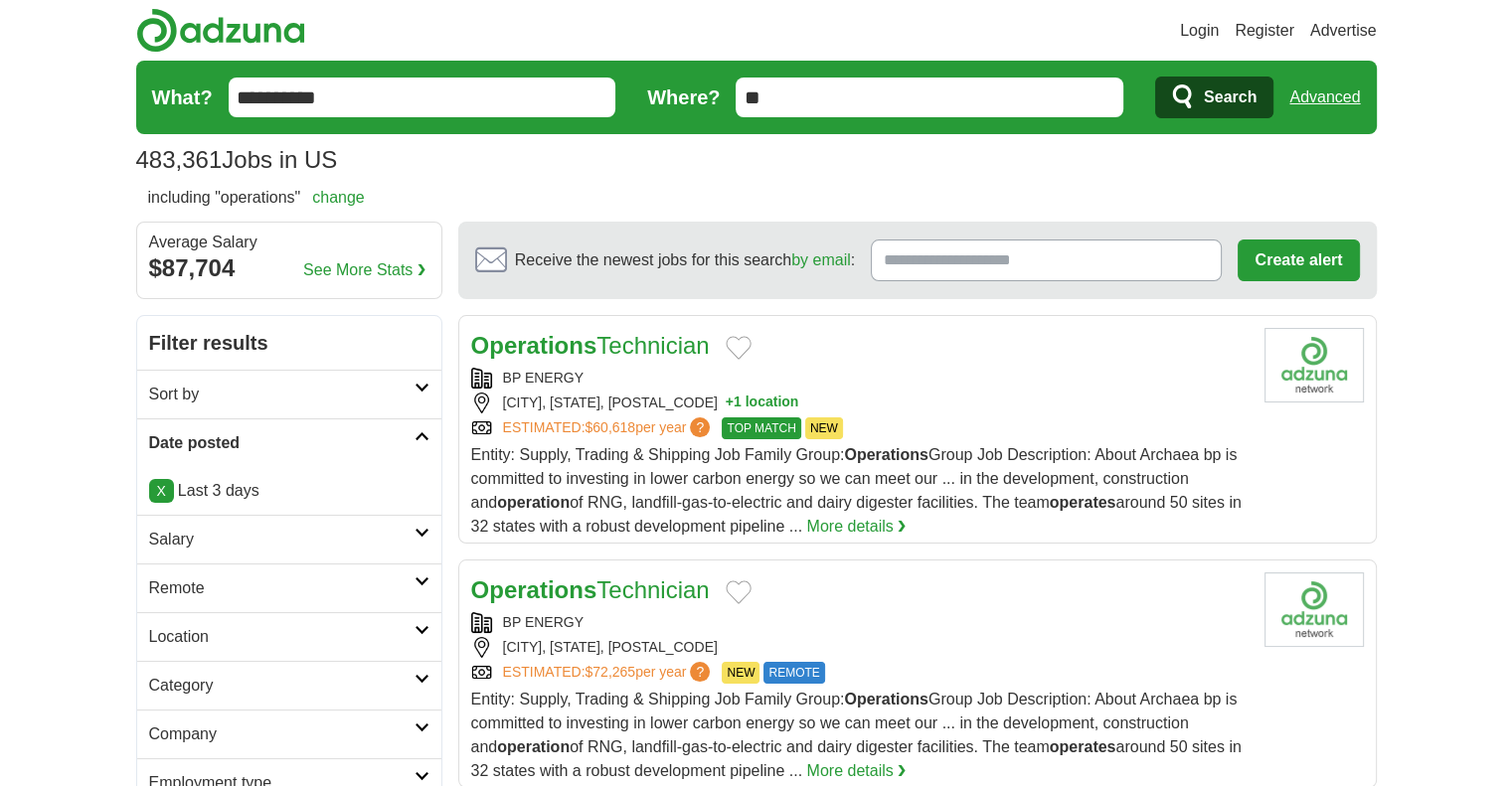 click on "Remote" at bounding box center [281, 588] 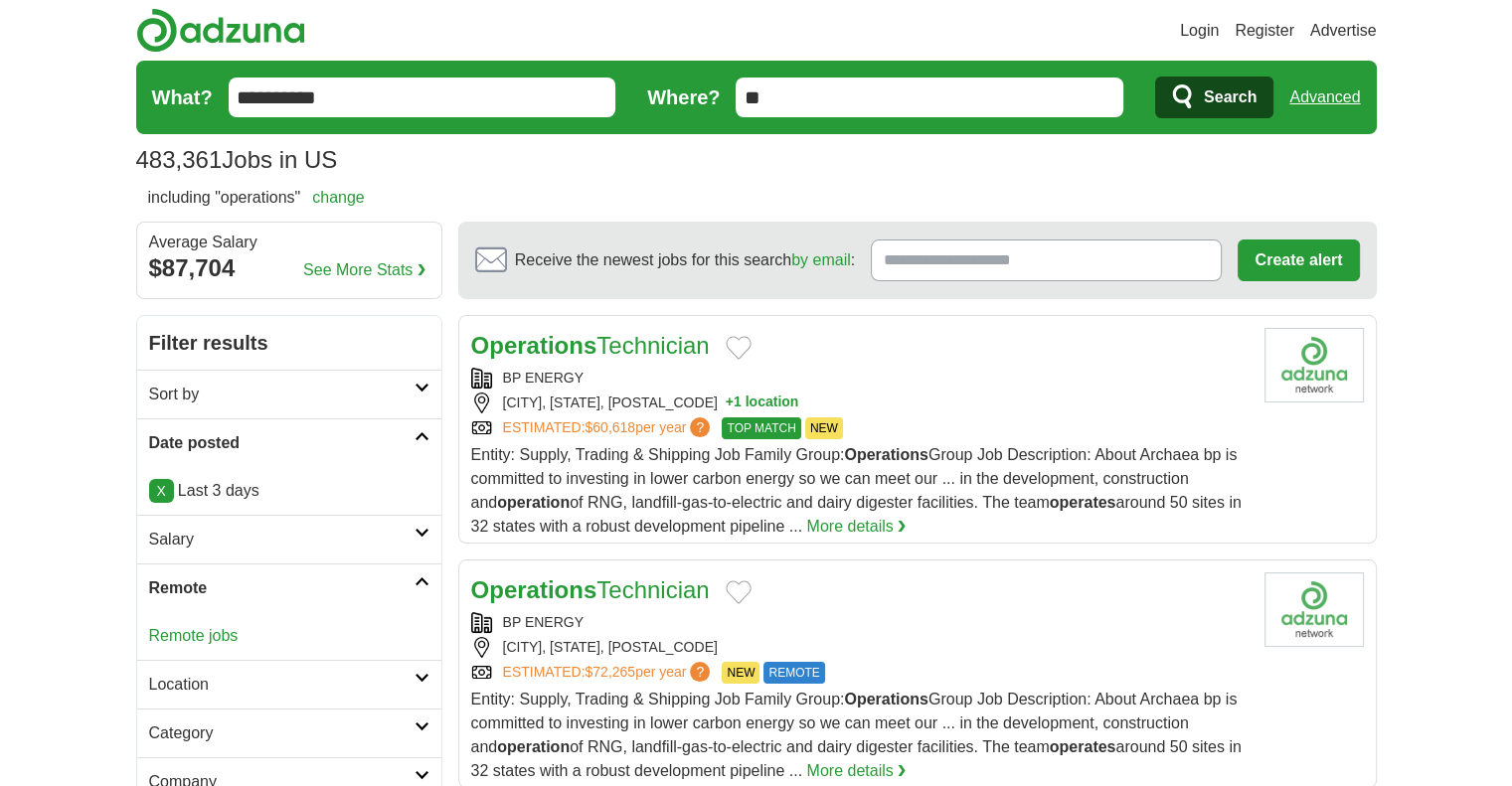 click on "Remote jobs" at bounding box center [194, 635] 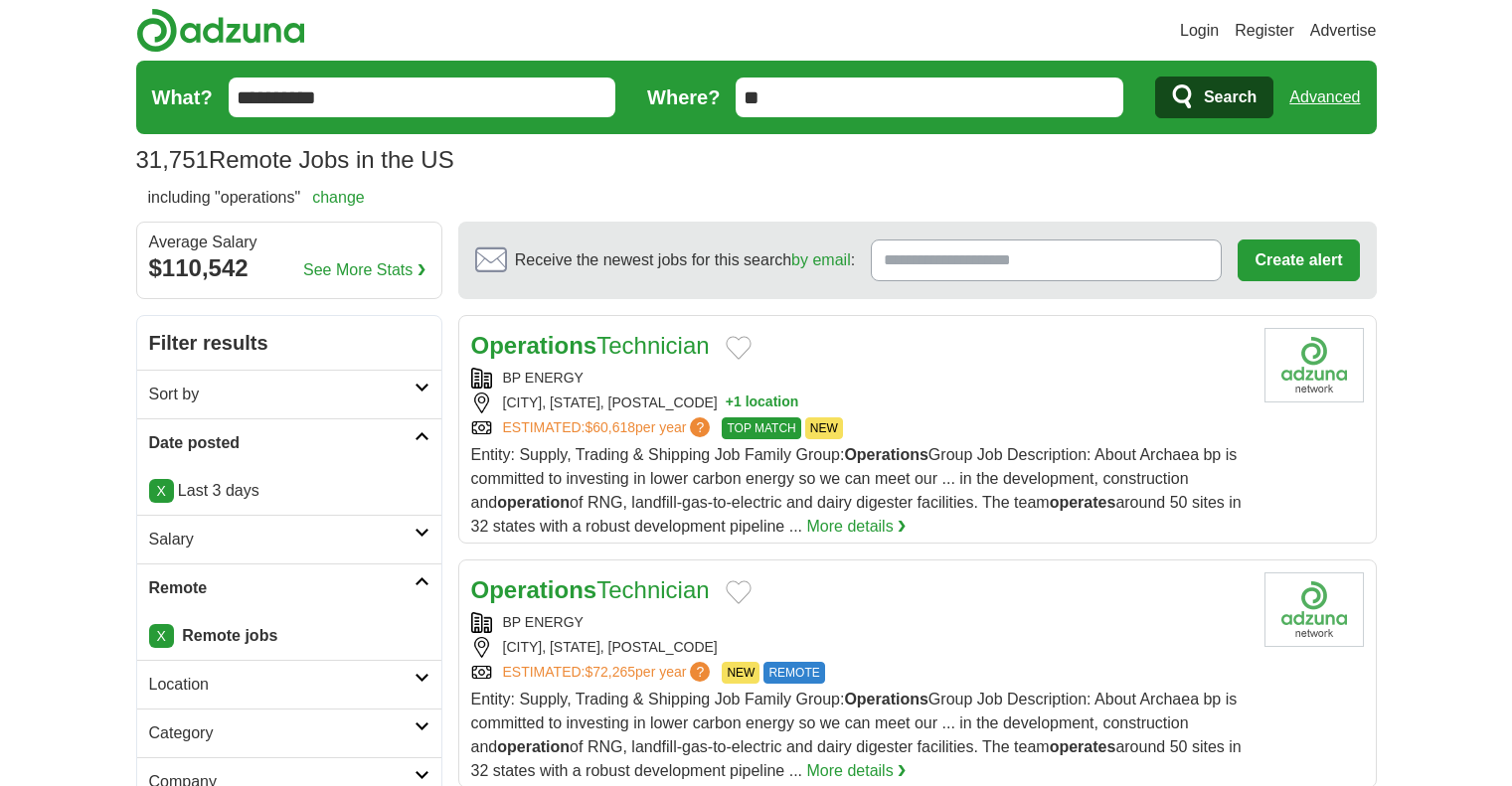 scroll, scrollTop: 0, scrollLeft: 0, axis: both 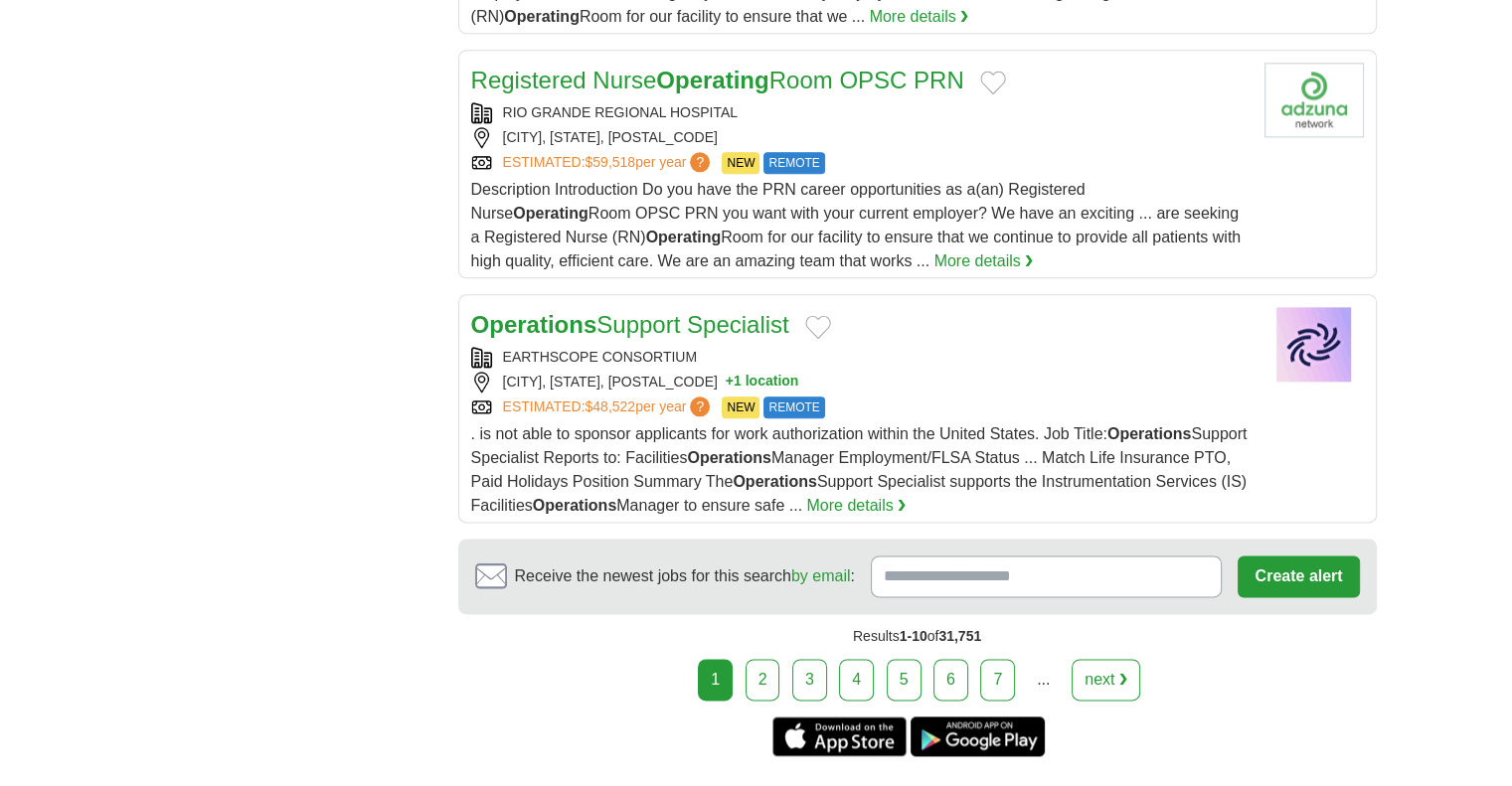 click on "2" at bounding box center [762, 680] 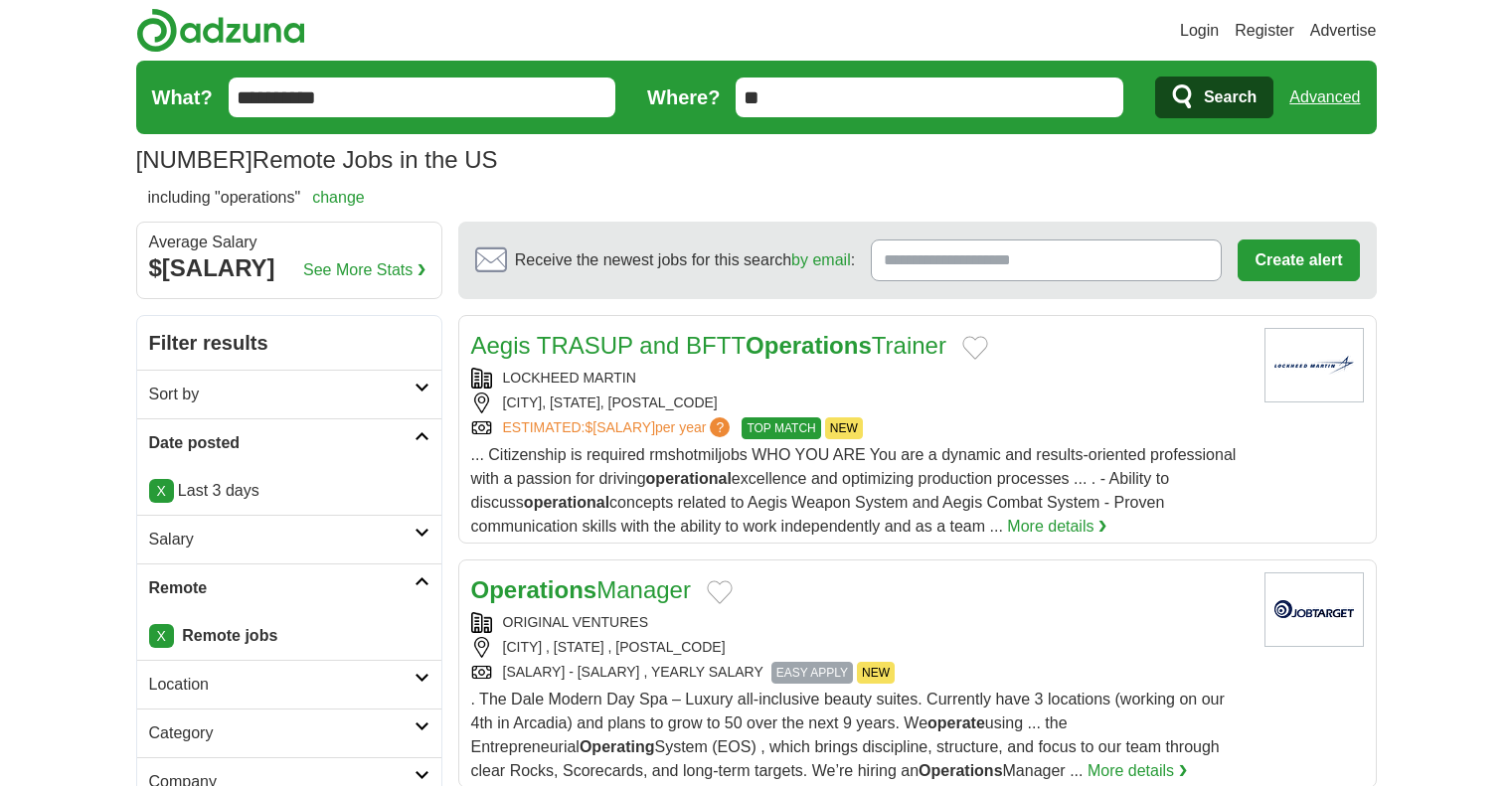scroll, scrollTop: 0, scrollLeft: 0, axis: both 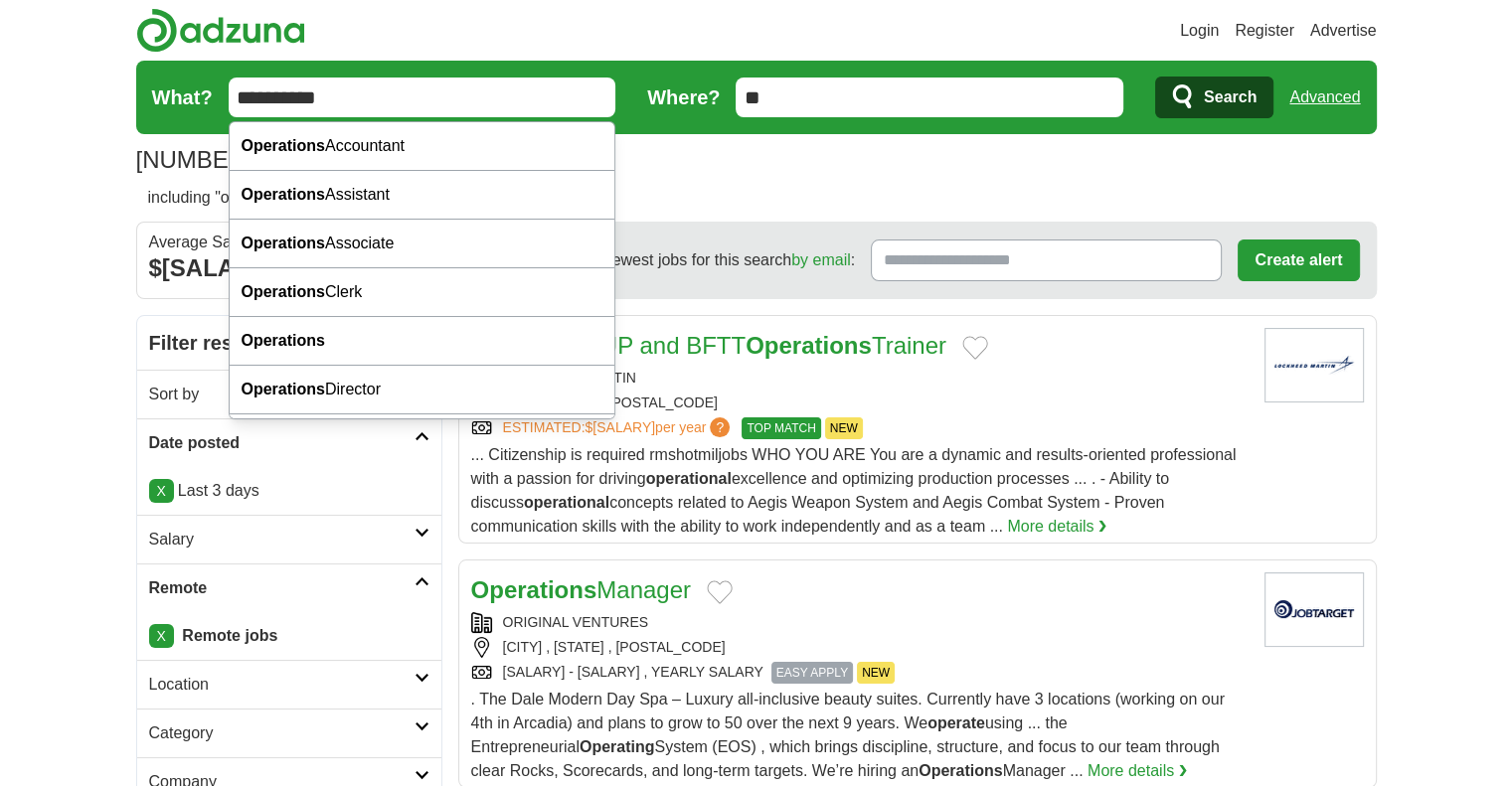 drag, startPoint x: 333, startPoint y: 97, endPoint x: 210, endPoint y: 100, distance: 123.03658 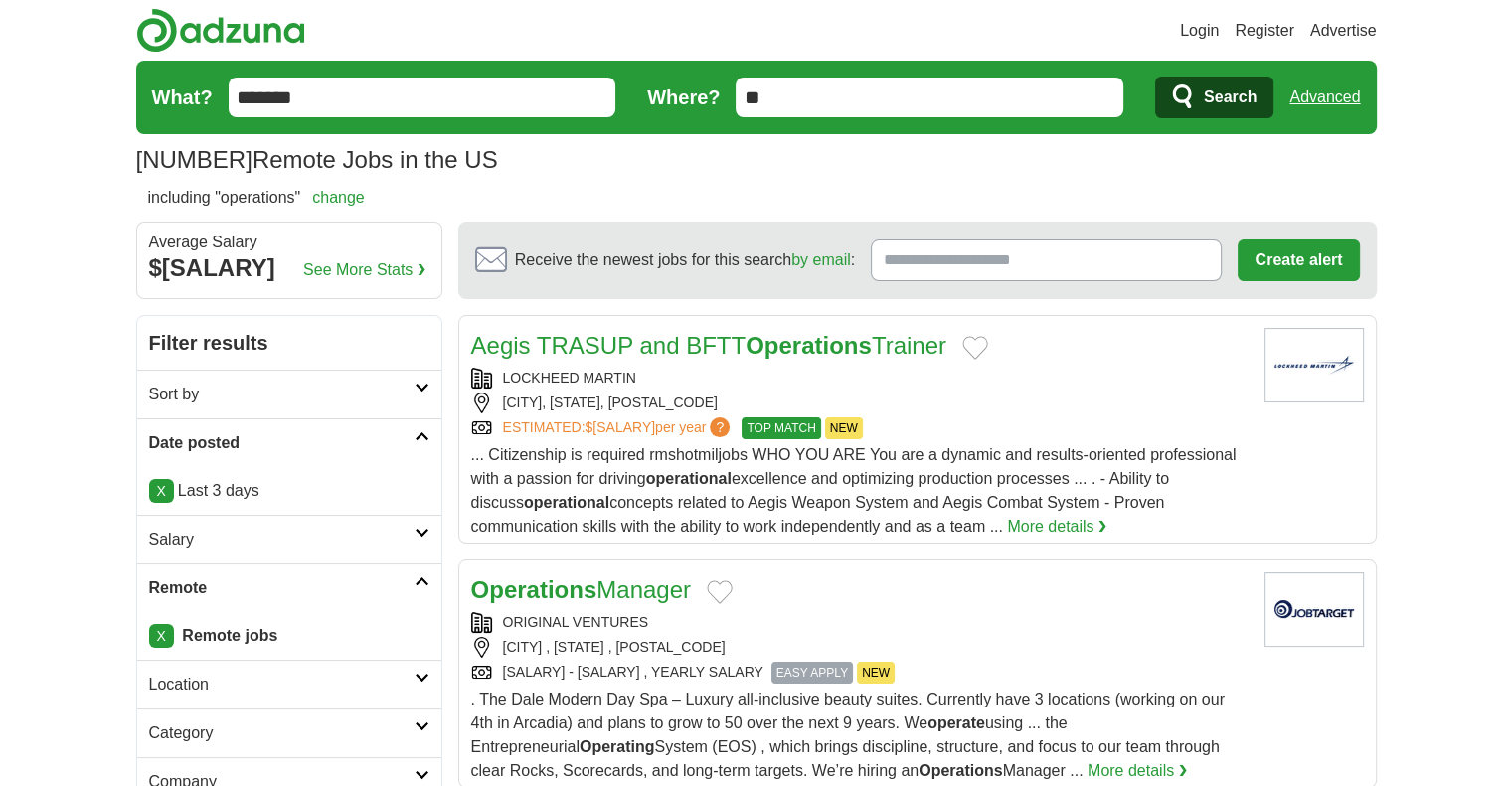 type on "*******" 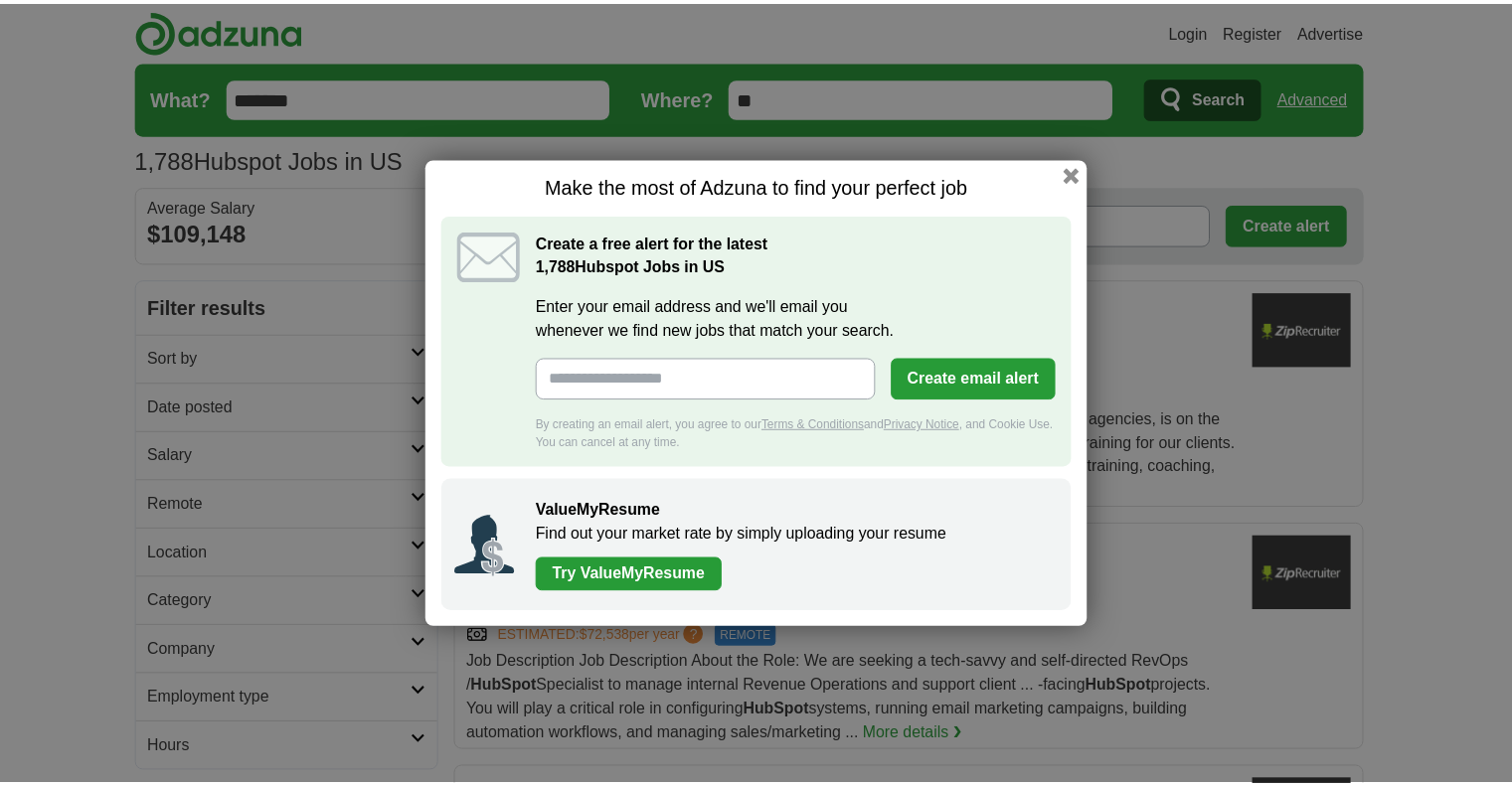 scroll, scrollTop: 0, scrollLeft: 0, axis: both 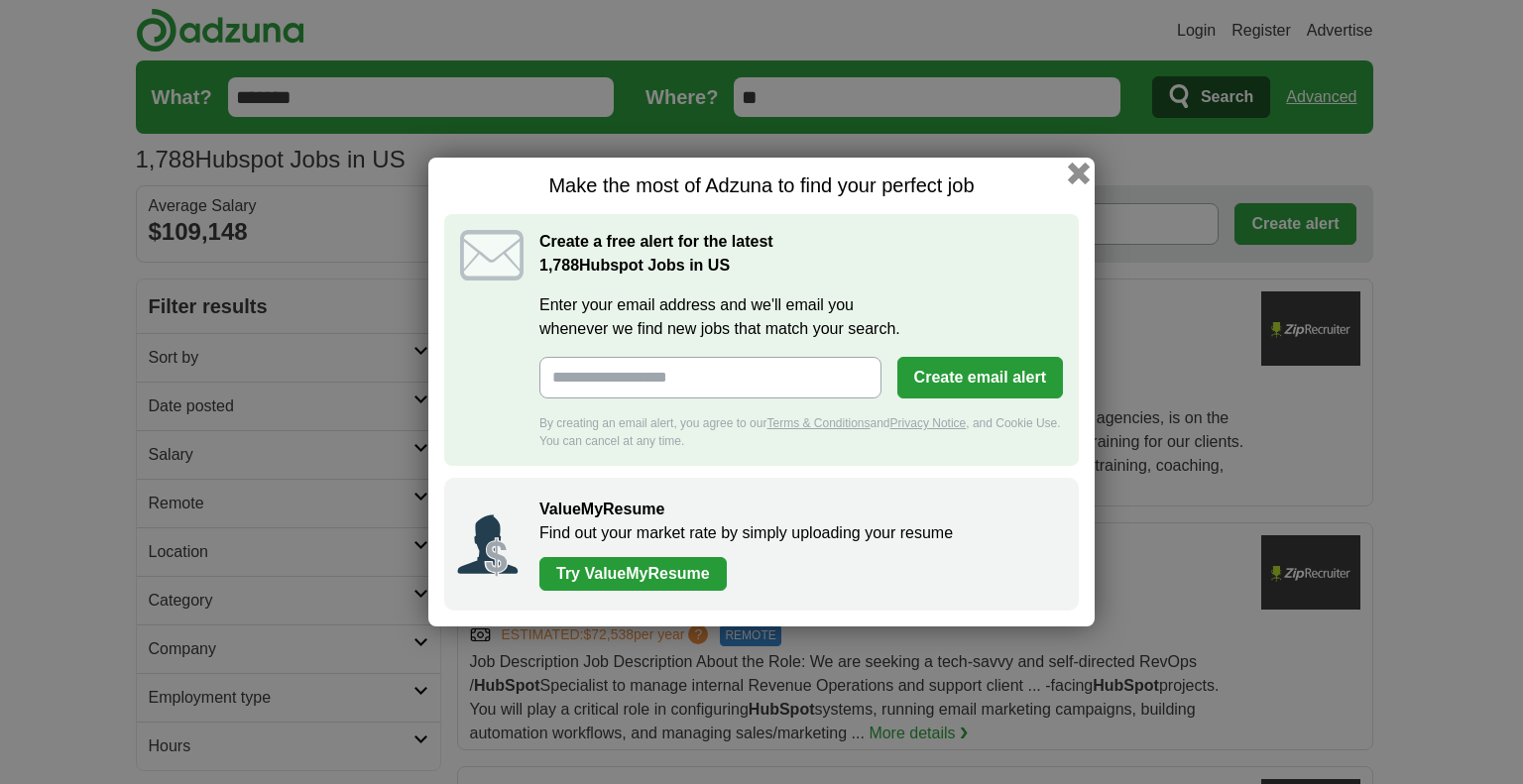 click at bounding box center [1079, 173] 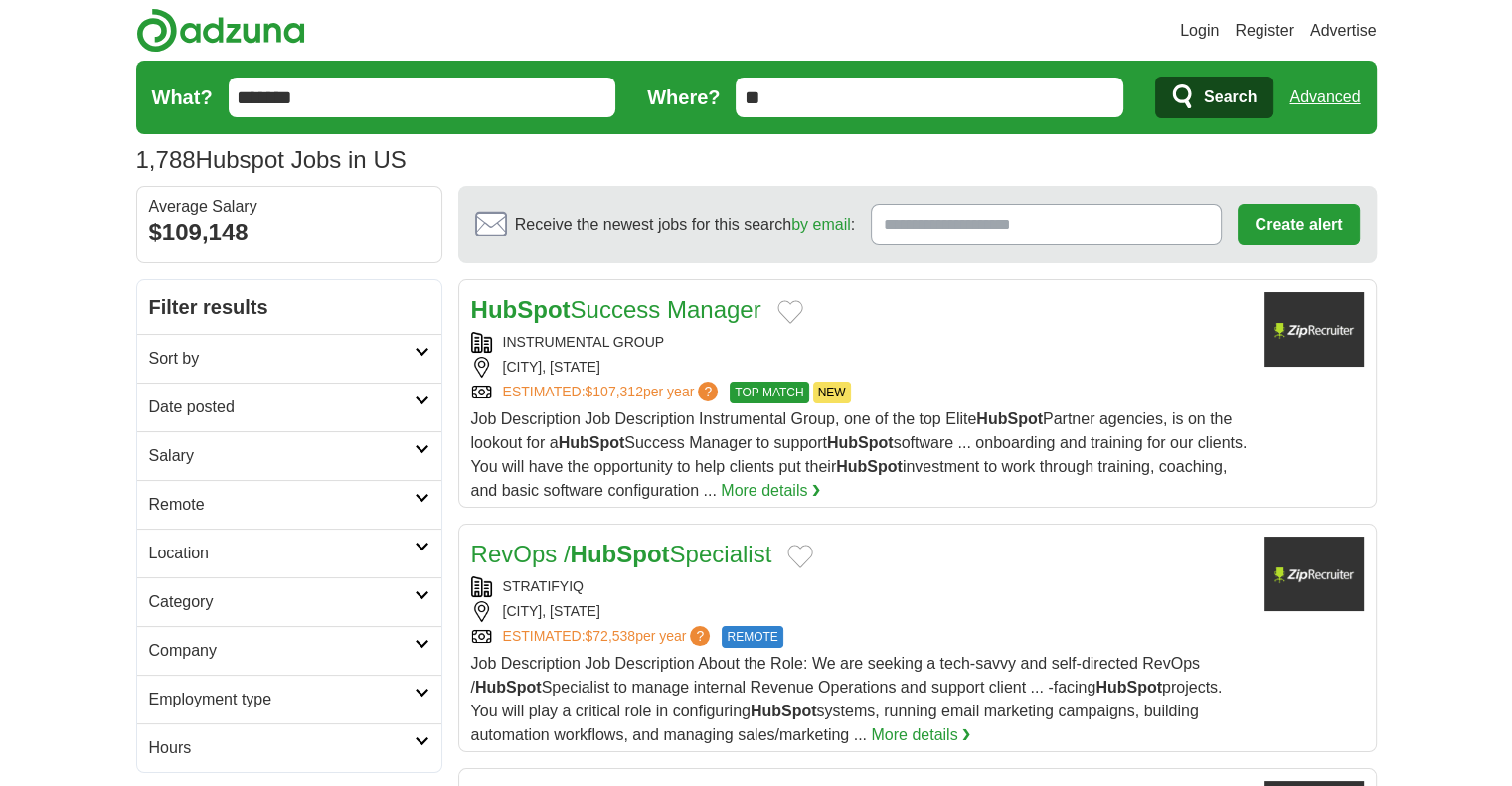 click on "Remote" at bounding box center [281, 505] 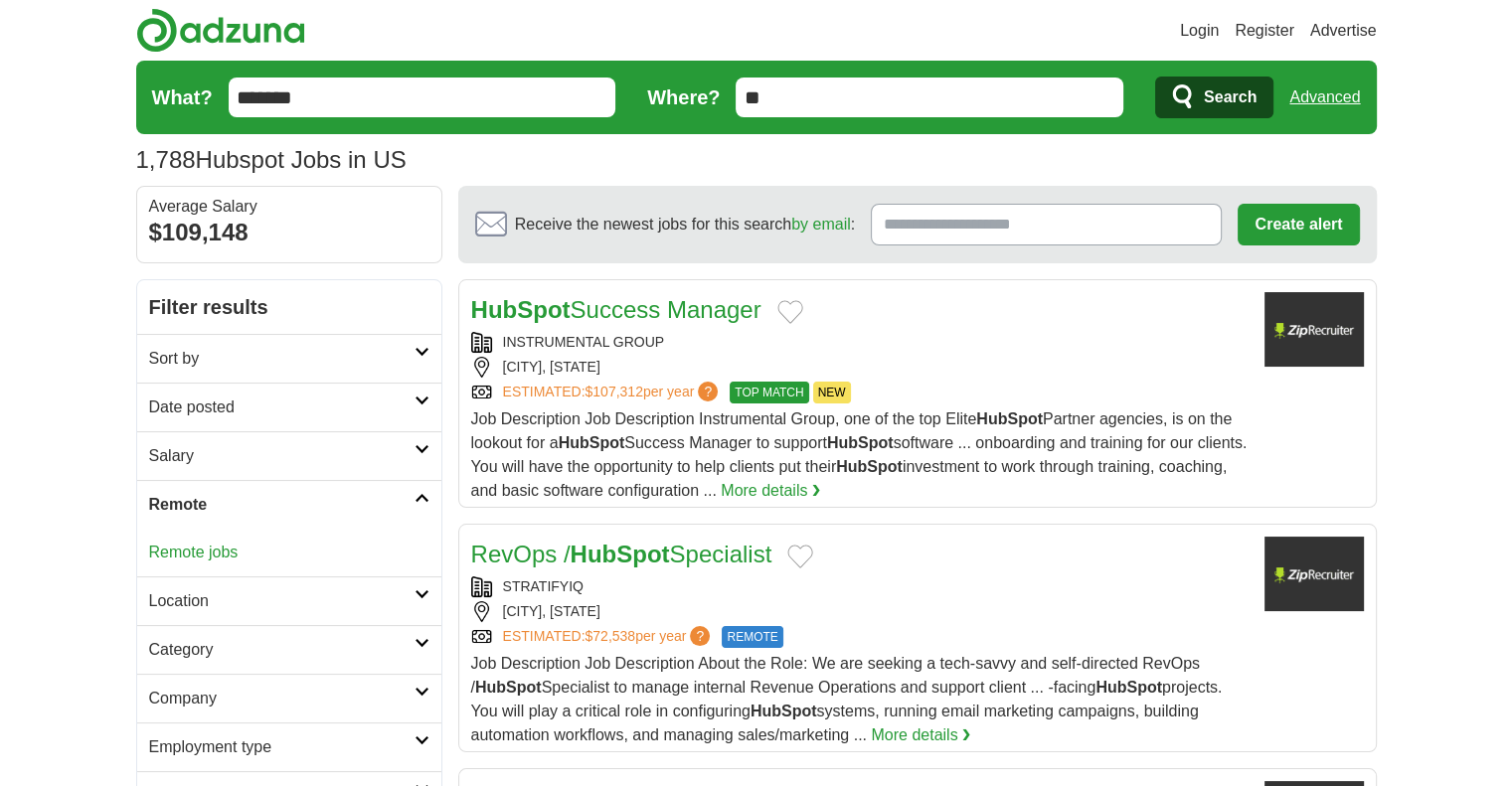 click on "Remote jobs" at bounding box center (194, 551) 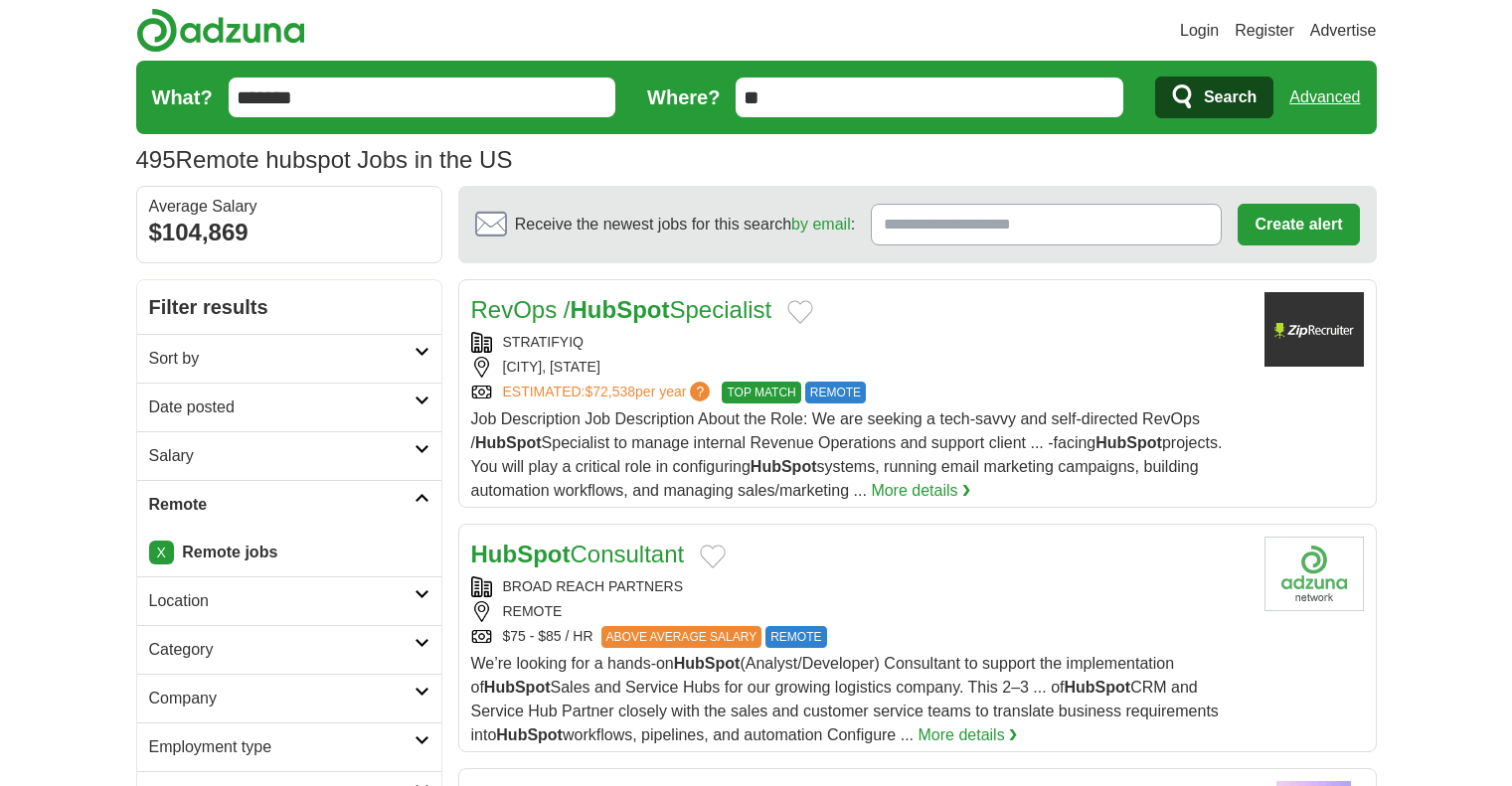 scroll, scrollTop: 0, scrollLeft: 0, axis: both 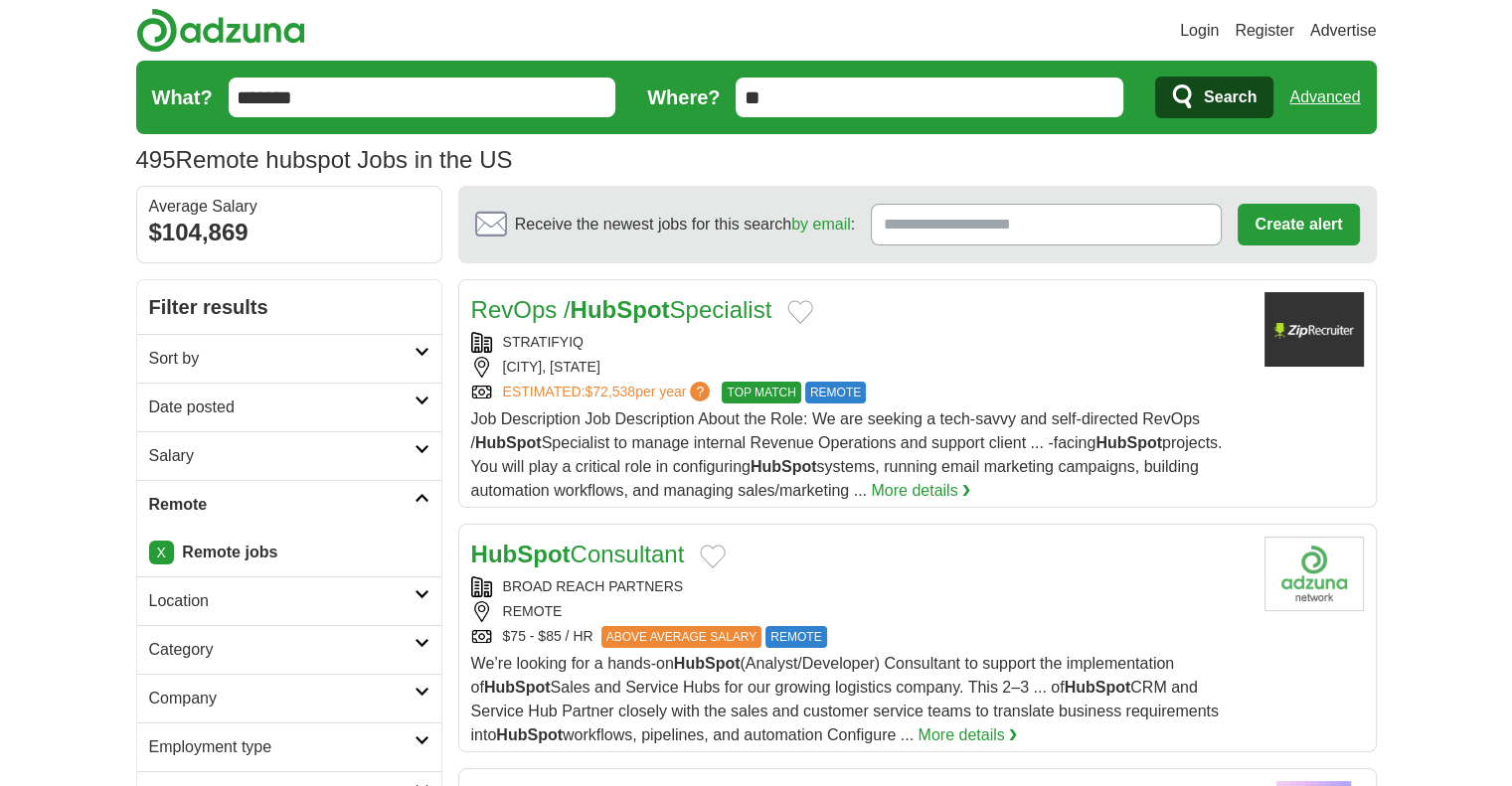 click on "STRATIFYIQ" at bounding box center (860, 342) 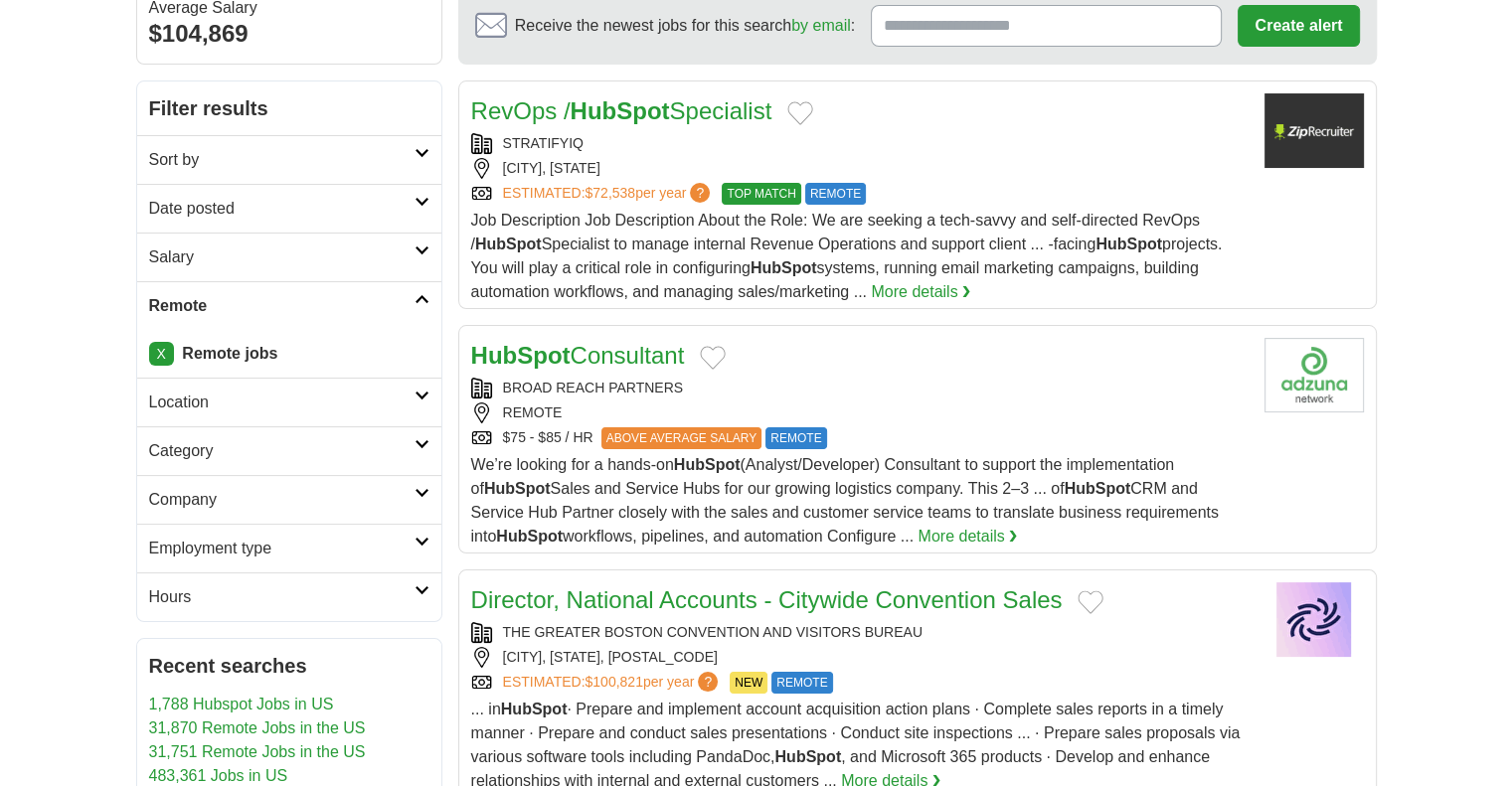 scroll, scrollTop: 207, scrollLeft: 0, axis: vertical 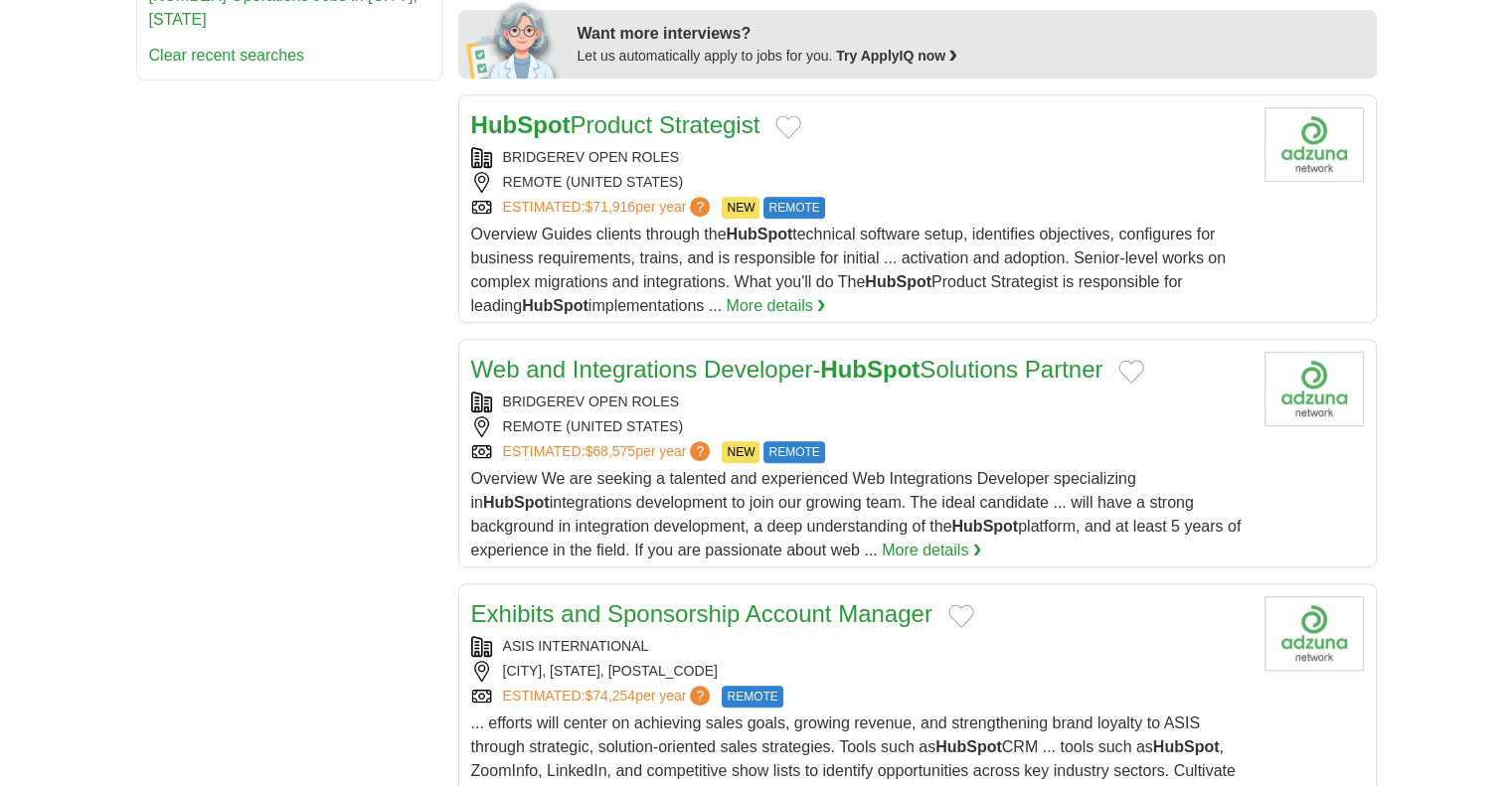 click on "HubSpot" at bounding box center [898, 281] 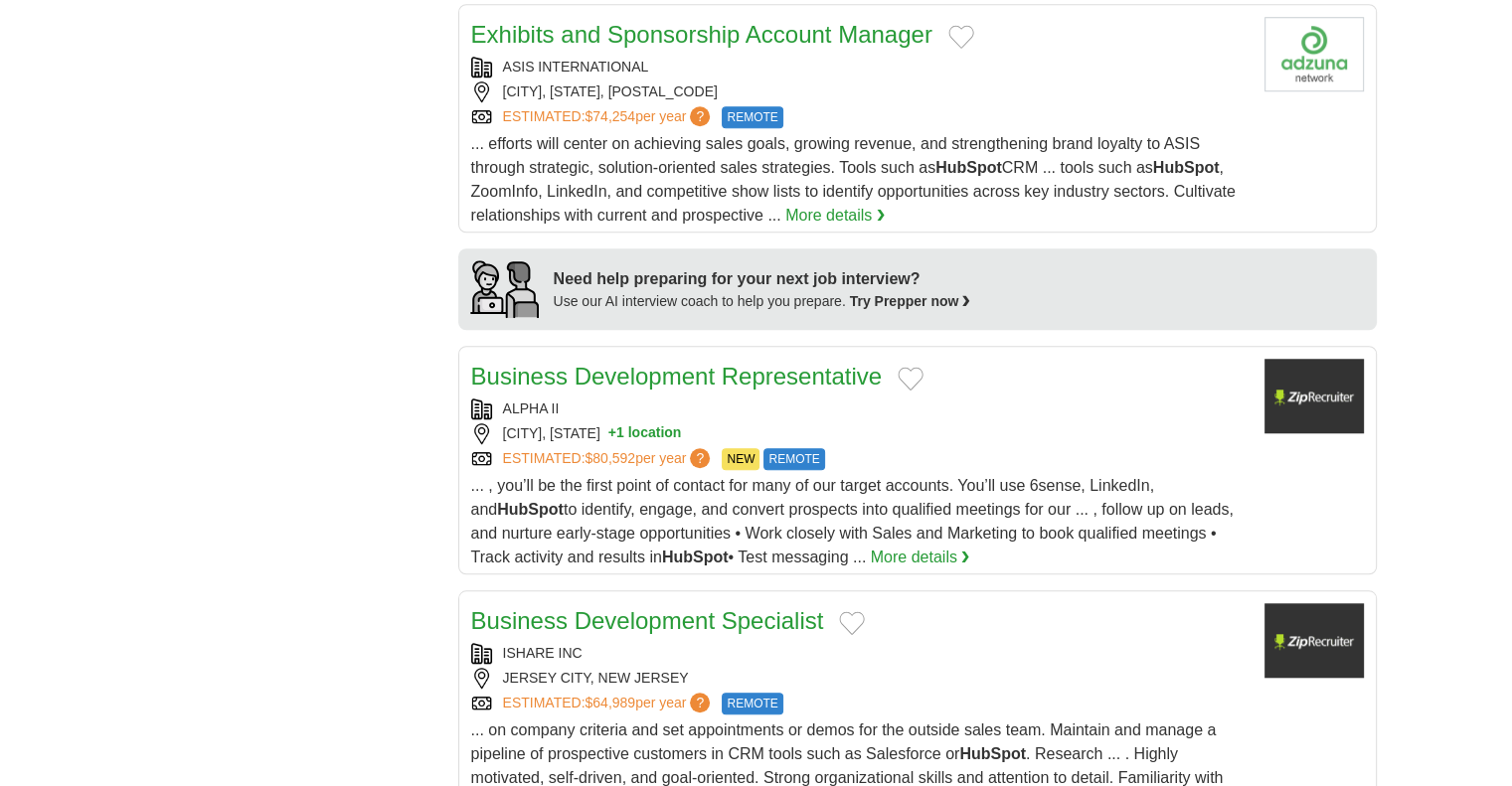 scroll, scrollTop: 1607, scrollLeft: 0, axis: vertical 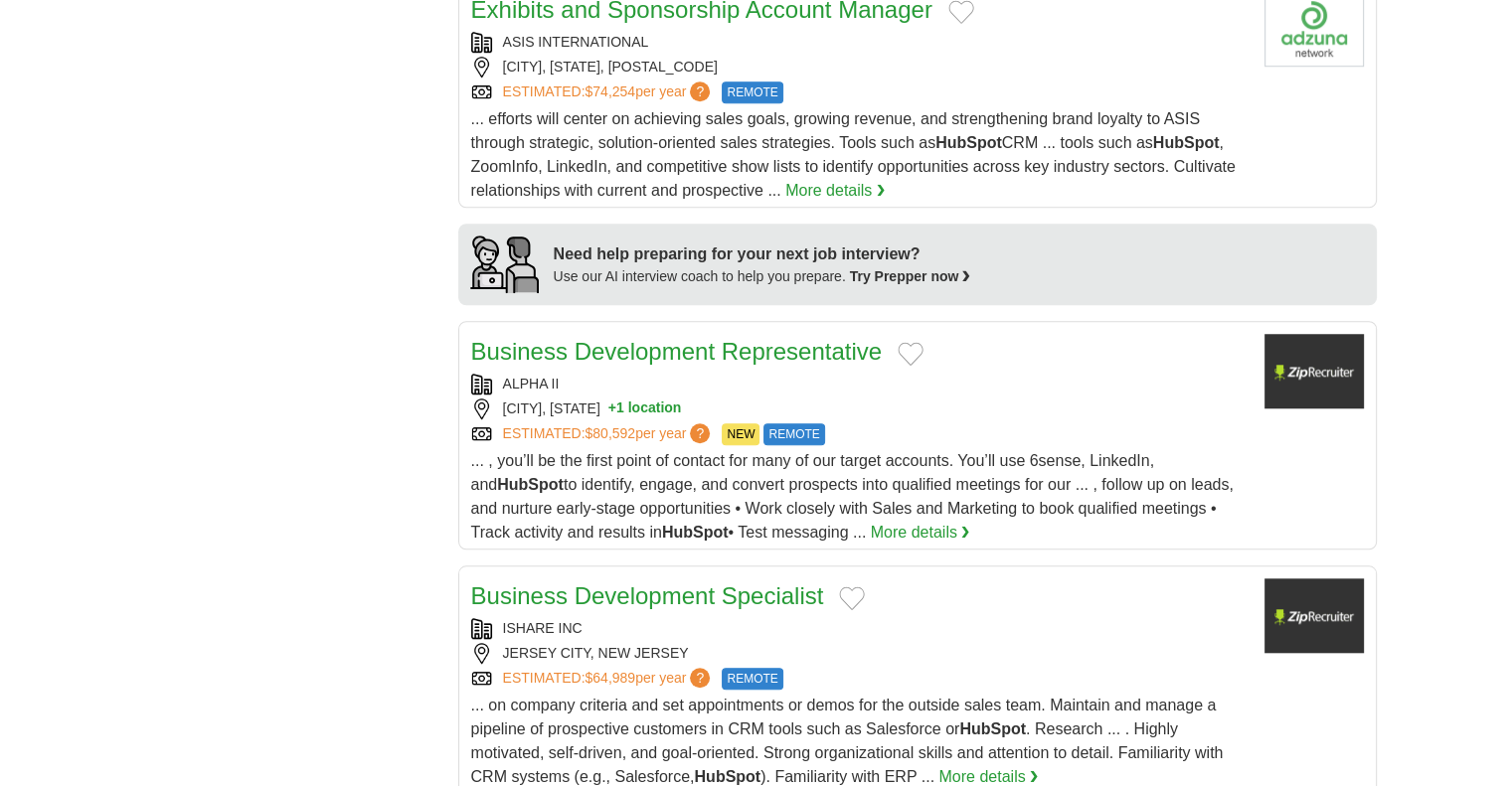 click on "...  , you’ll be the first point of contact for many of our target accounts. You’ll use 6sense, LinkedIn, and  HubSpot  to identify, engage, and convert prospects into qualified meetings for our ... , follow up on leads, and nurture early-stage opportunities • Work closely with Sales and Marketing to book qualified meetings • Track activity and results in  HubSpot  • Test messaging ..." at bounding box center [852, 496] 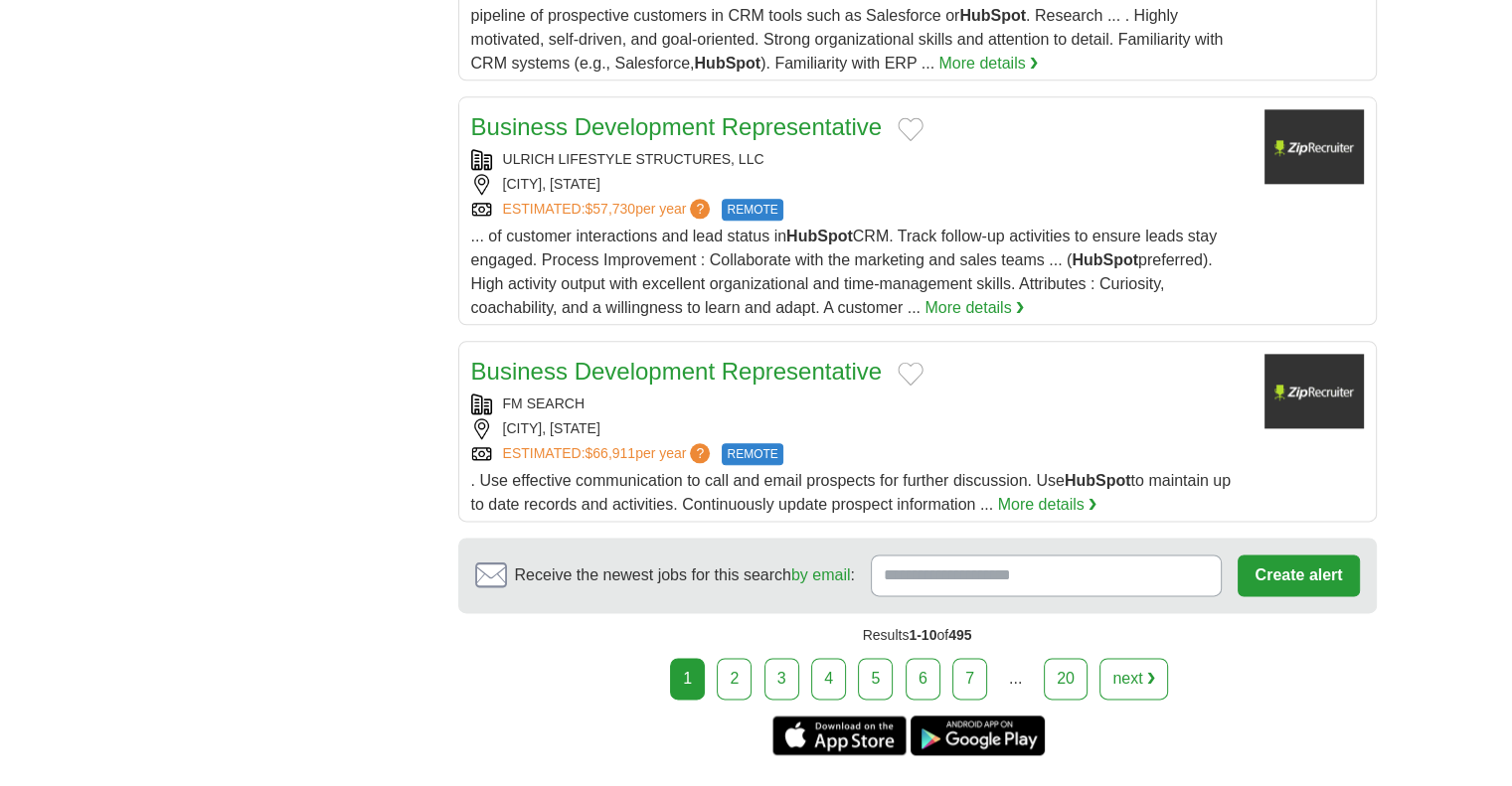 scroll, scrollTop: 2327, scrollLeft: 0, axis: vertical 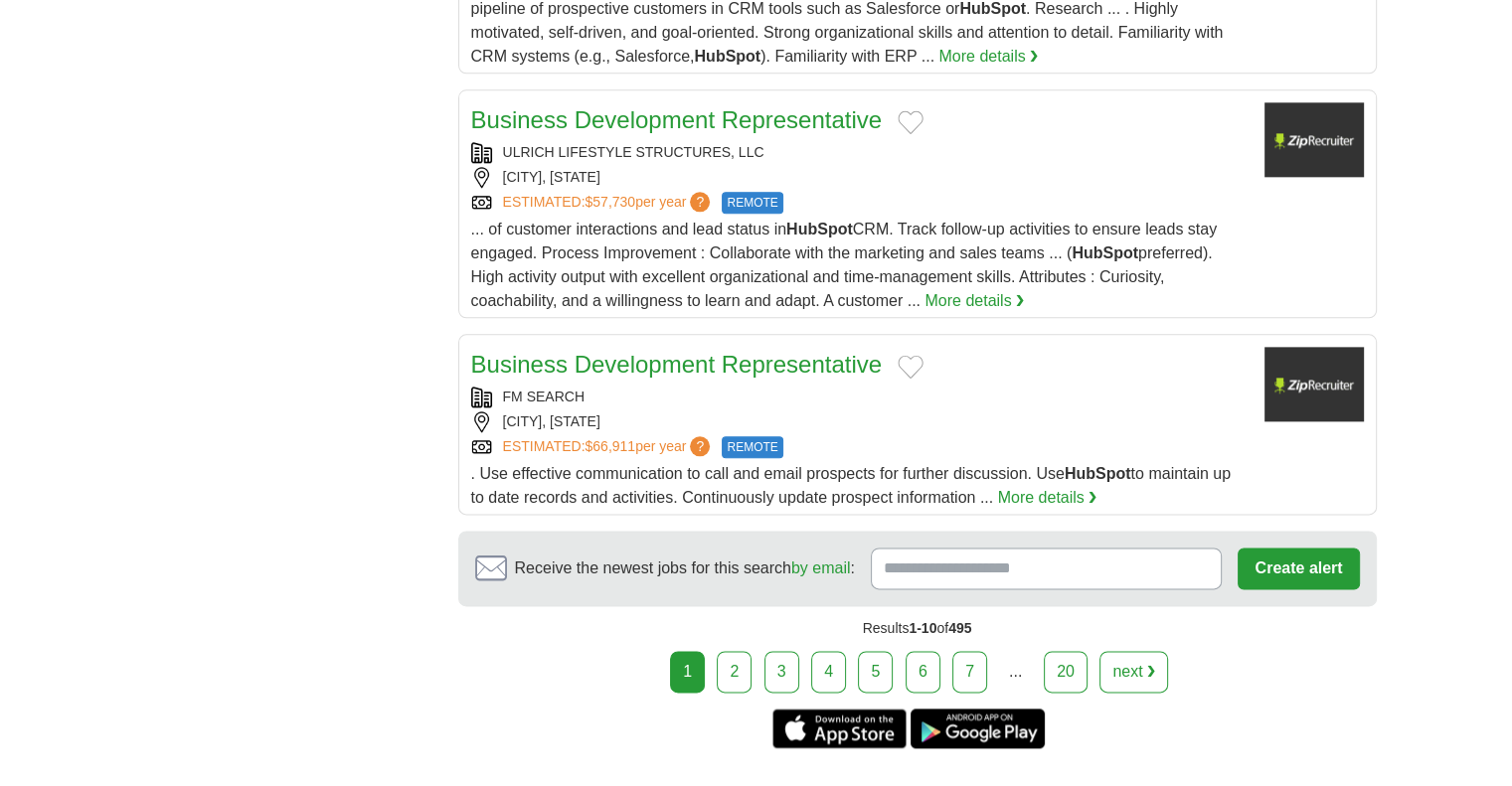 click on "2" at bounding box center [734, 672] 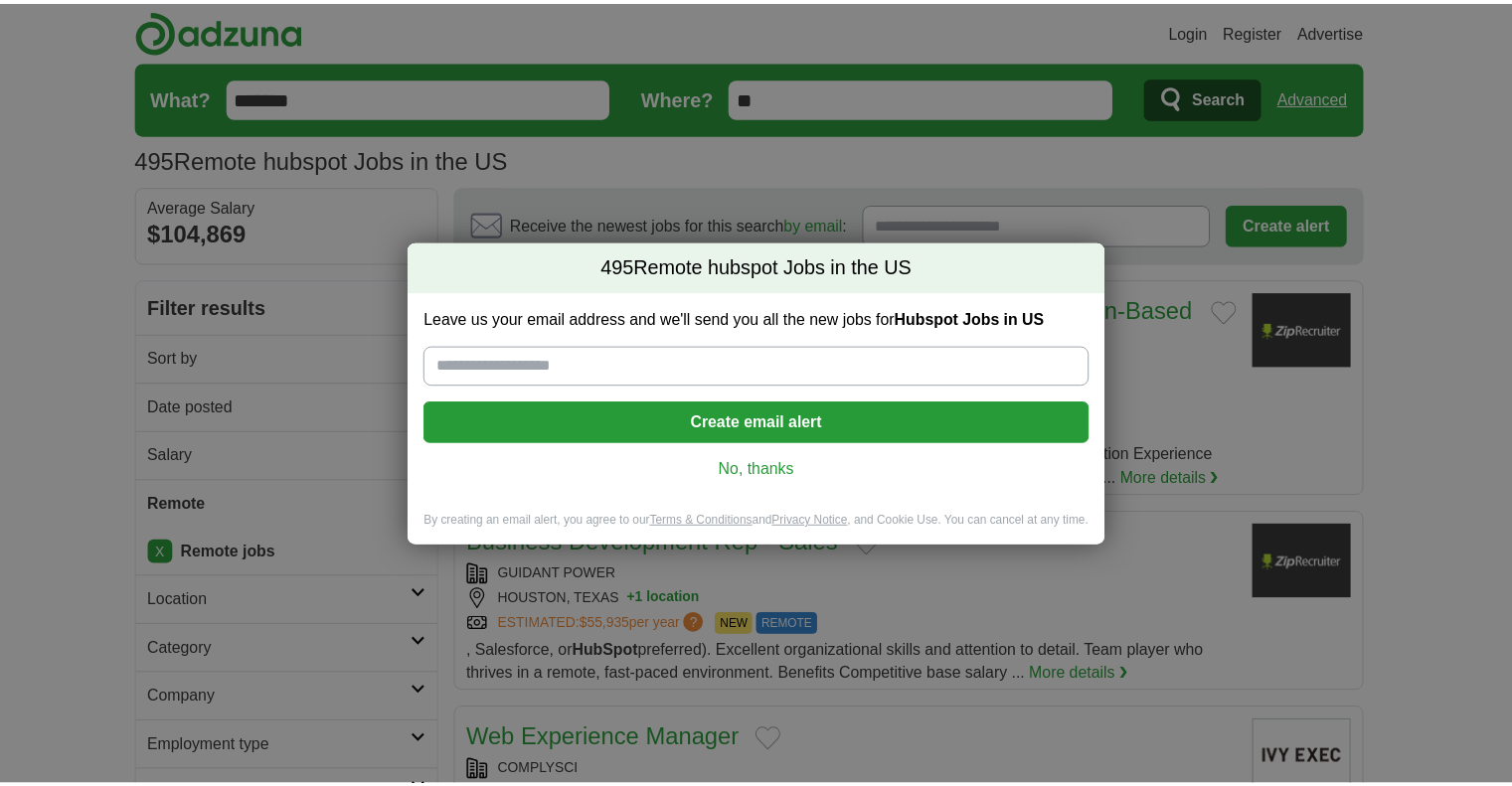 scroll, scrollTop: 0, scrollLeft: 0, axis: both 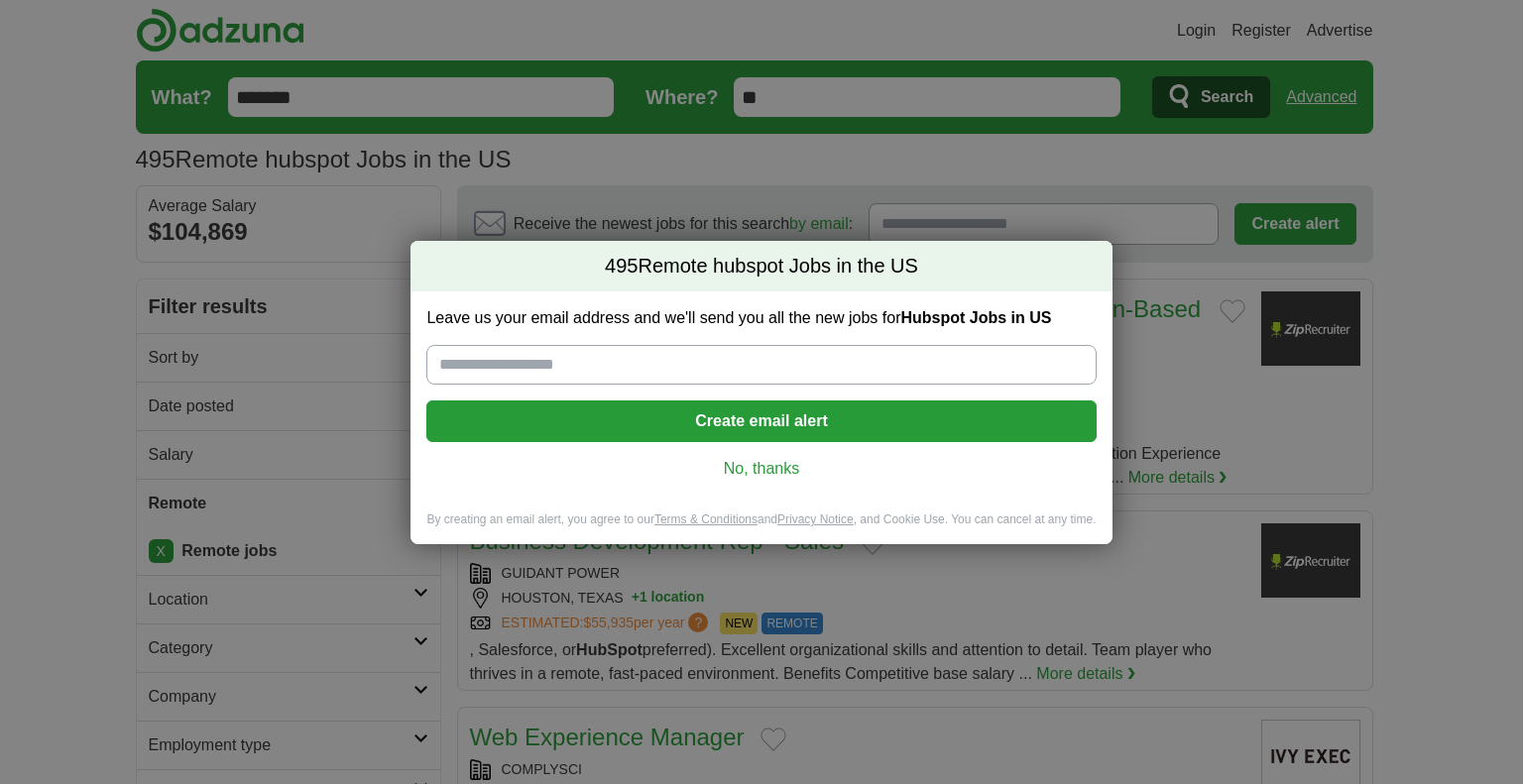 click on "No, thanks" at bounding box center [761, 469] 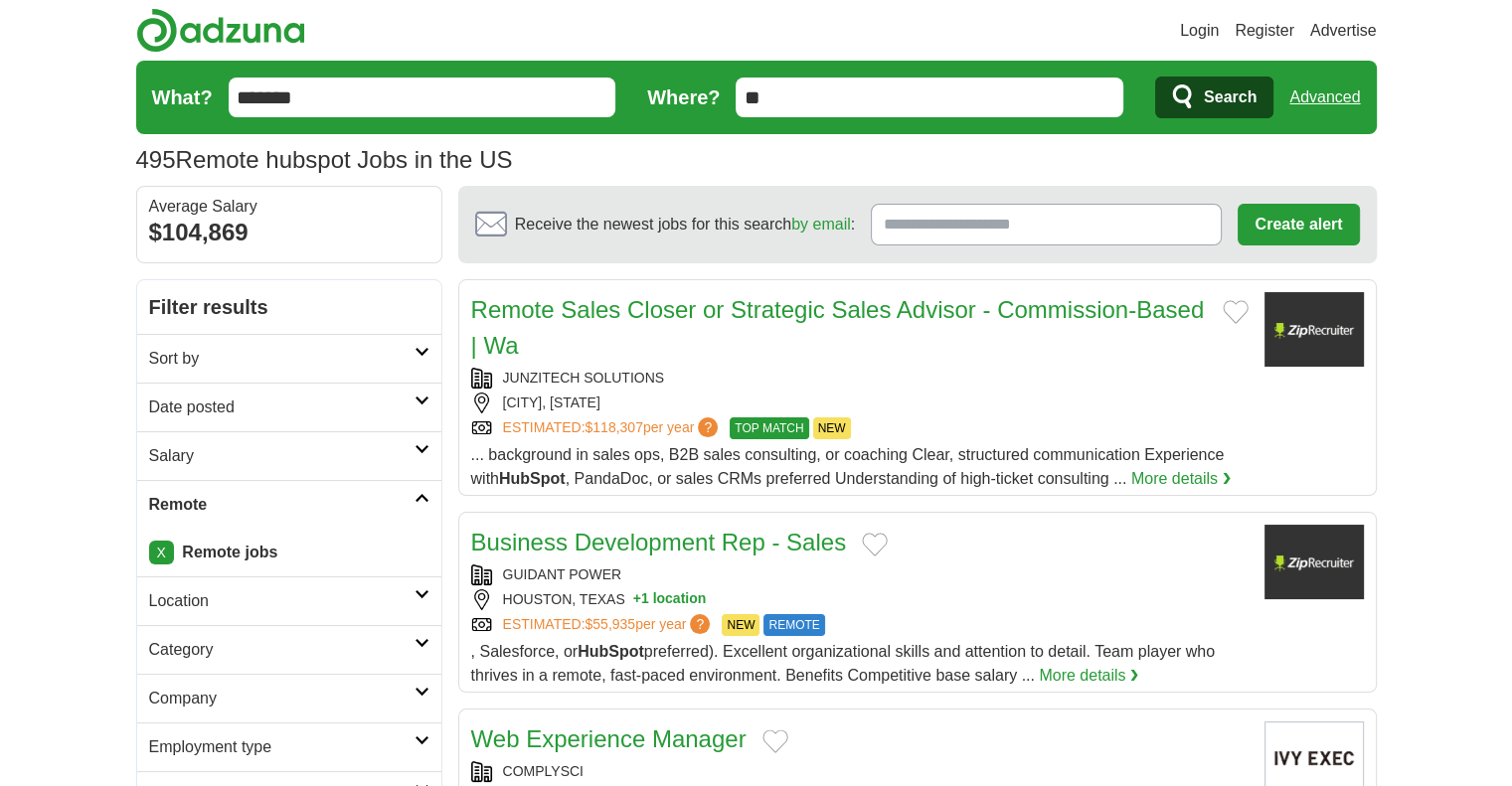 click on "Date posted" at bounding box center (281, 407) 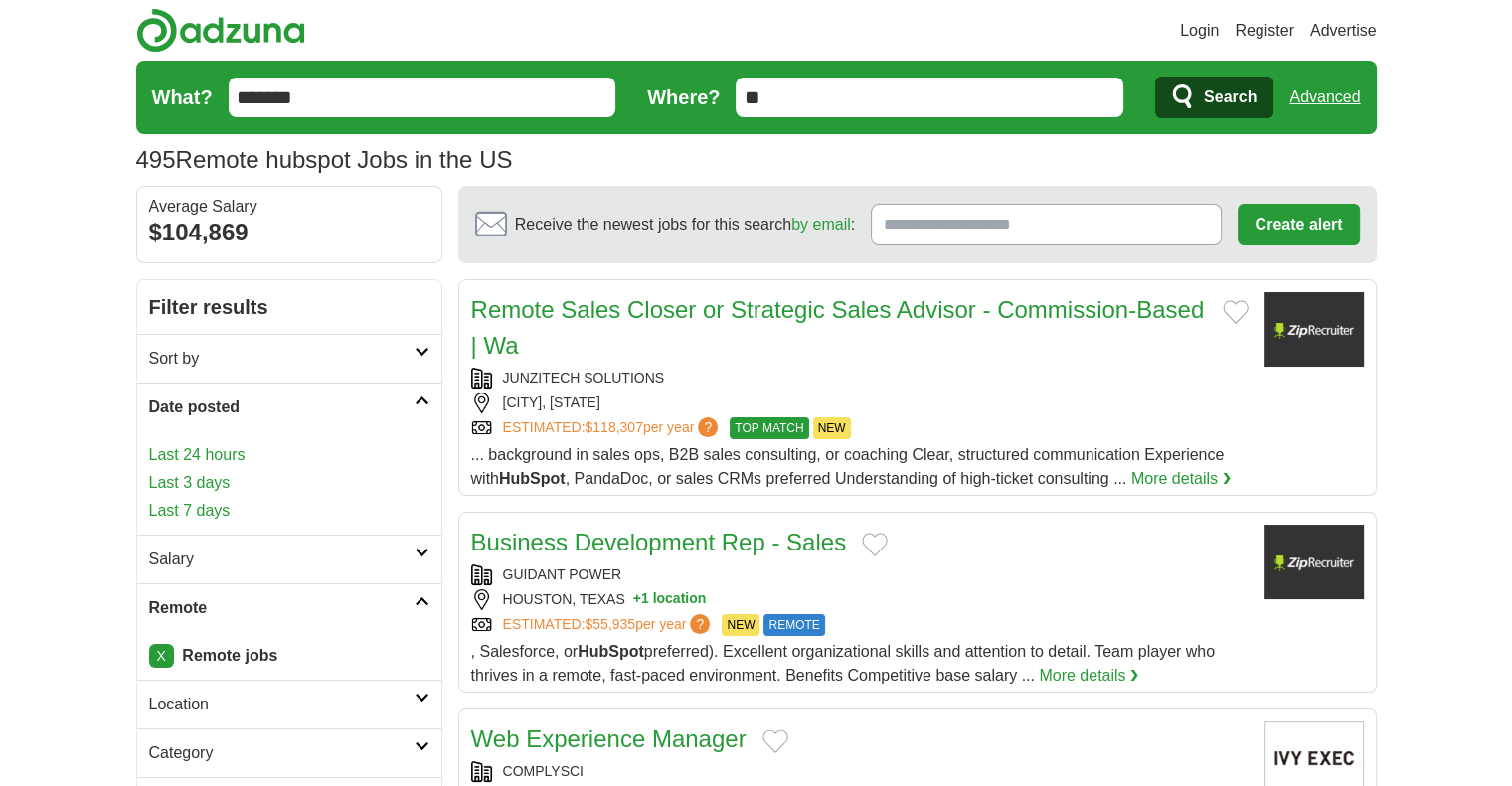click on "Last 7 days" at bounding box center [289, 511] 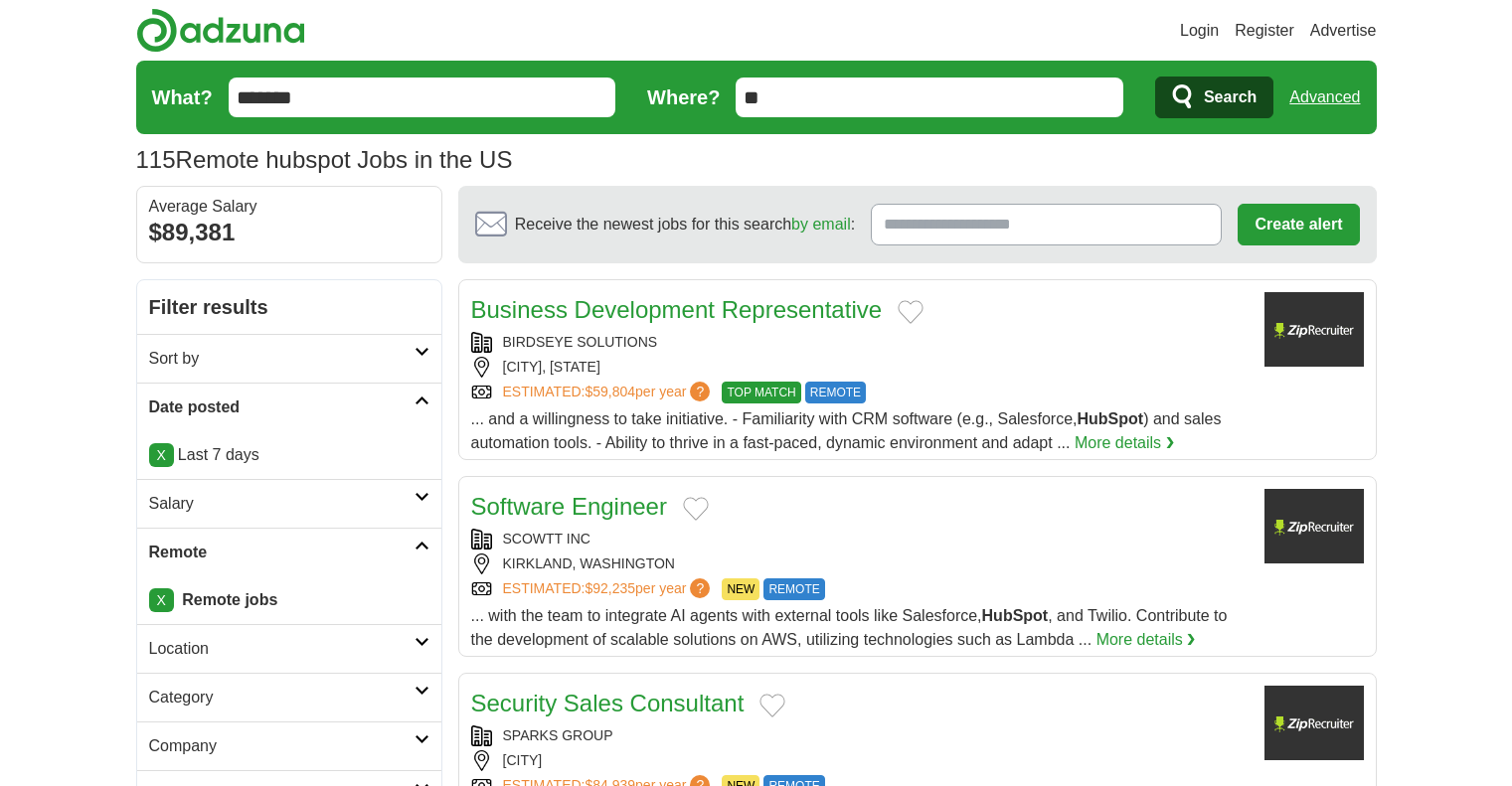 scroll, scrollTop: 0, scrollLeft: 0, axis: both 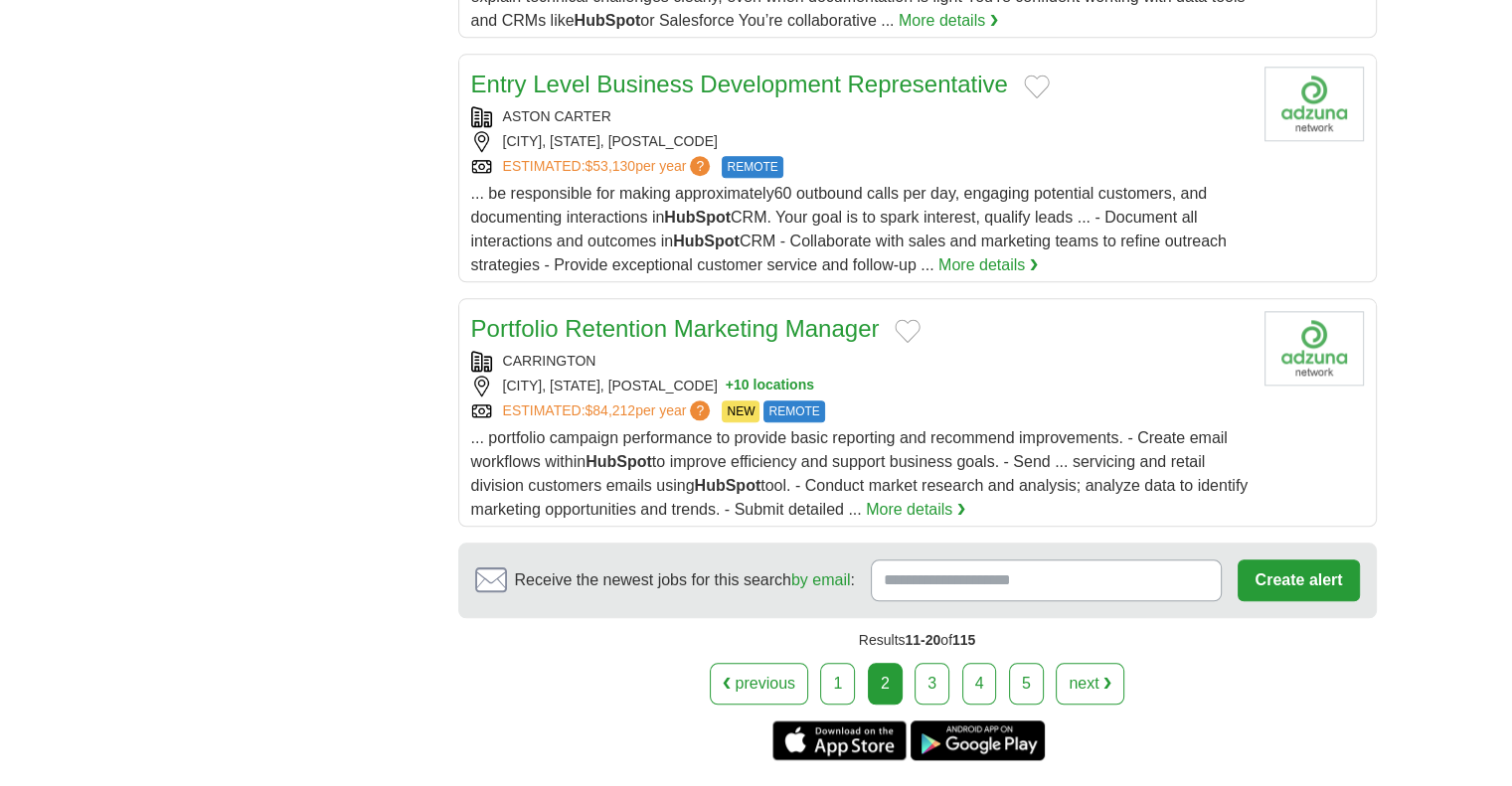 click on "...  portfolio campaign performance to provide basic reporting and recommend improvements. - Create email workflows within  HubSpot  to improve efficiency and support business goals. - Send ...  servicing and retail division customers emails using  HubSpot  tool. - Conduct market research and analysis; analyze data to identify marketing opportunities and trends. - Submit detailed ...
More details ❯" at bounding box center [860, 474] 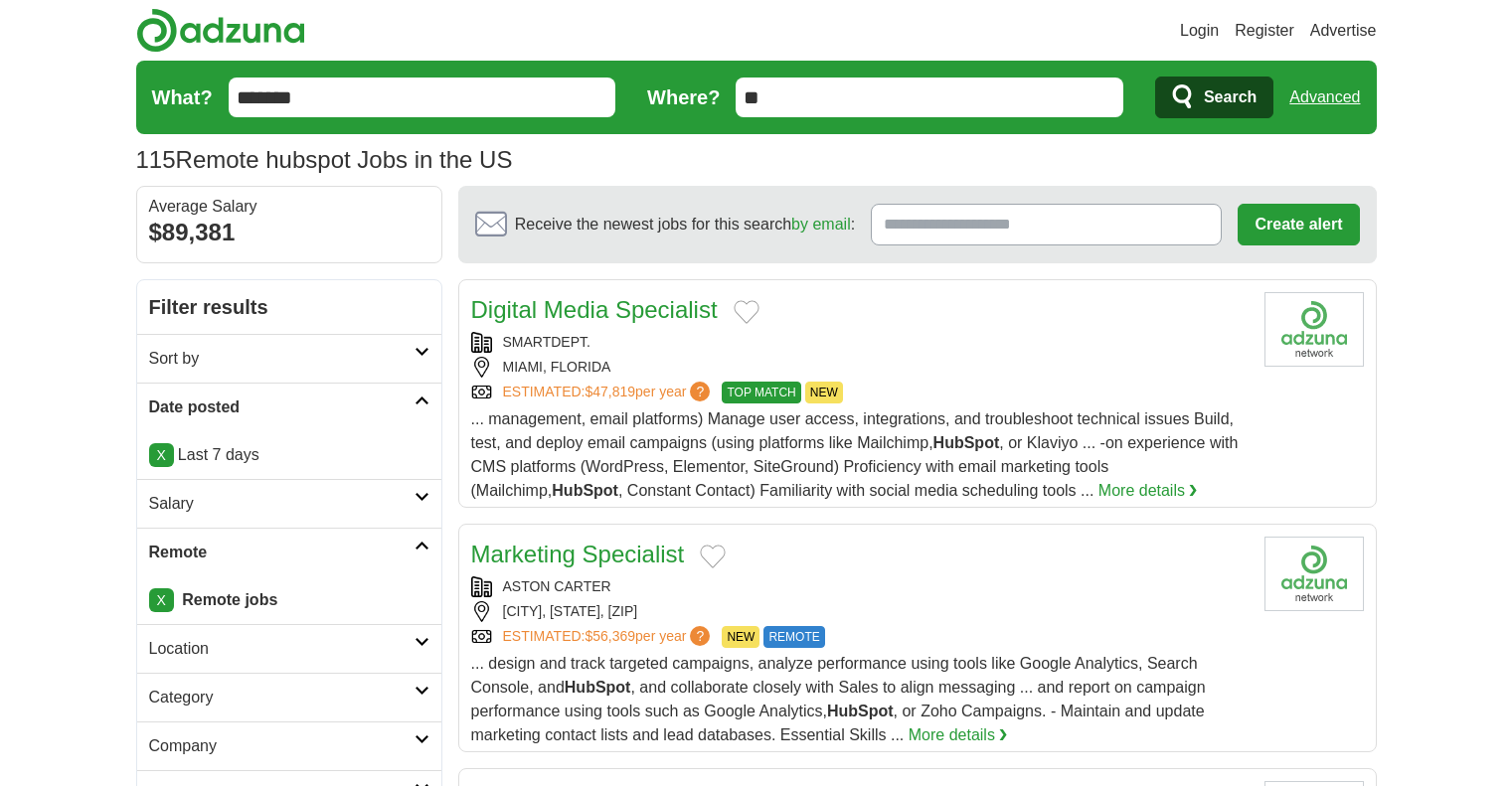 scroll, scrollTop: 0, scrollLeft: 0, axis: both 